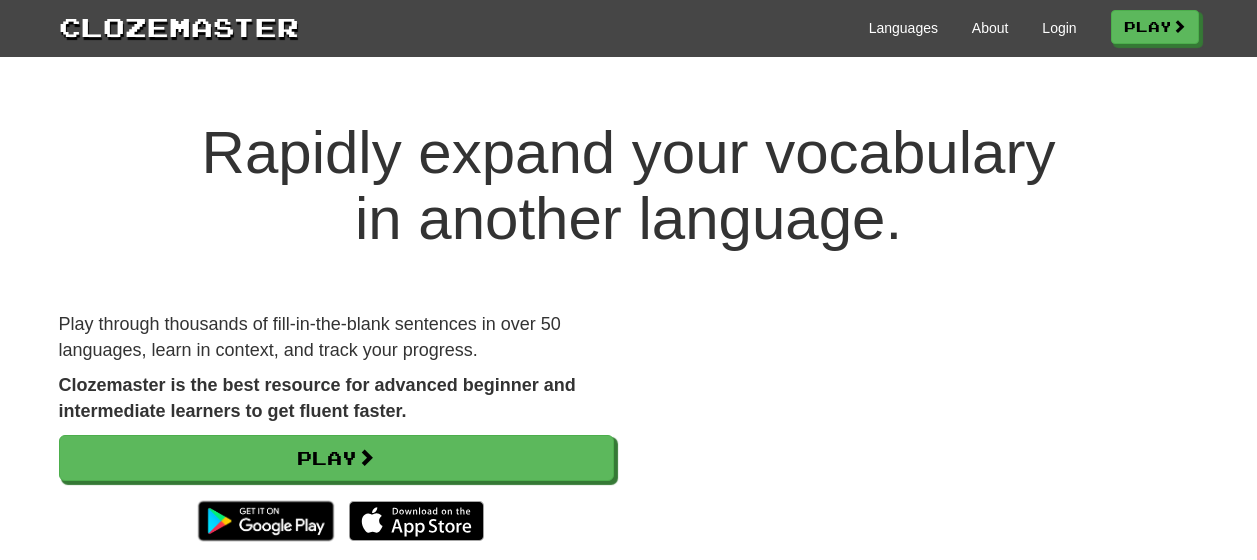 scroll, scrollTop: 0, scrollLeft: 0, axis: both 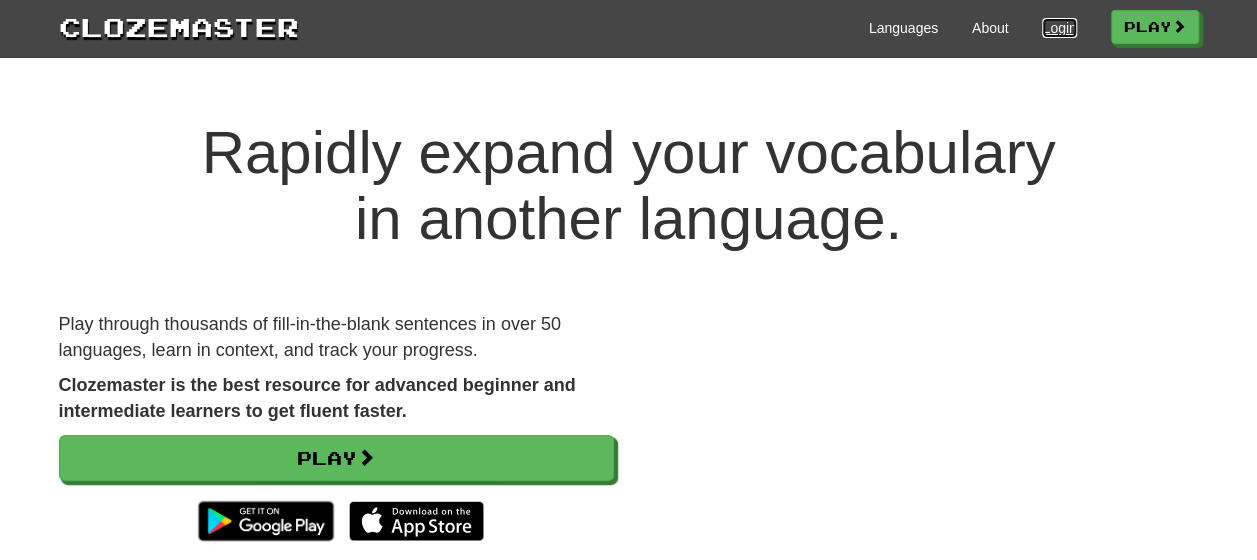 click on "Login" at bounding box center (1059, 28) 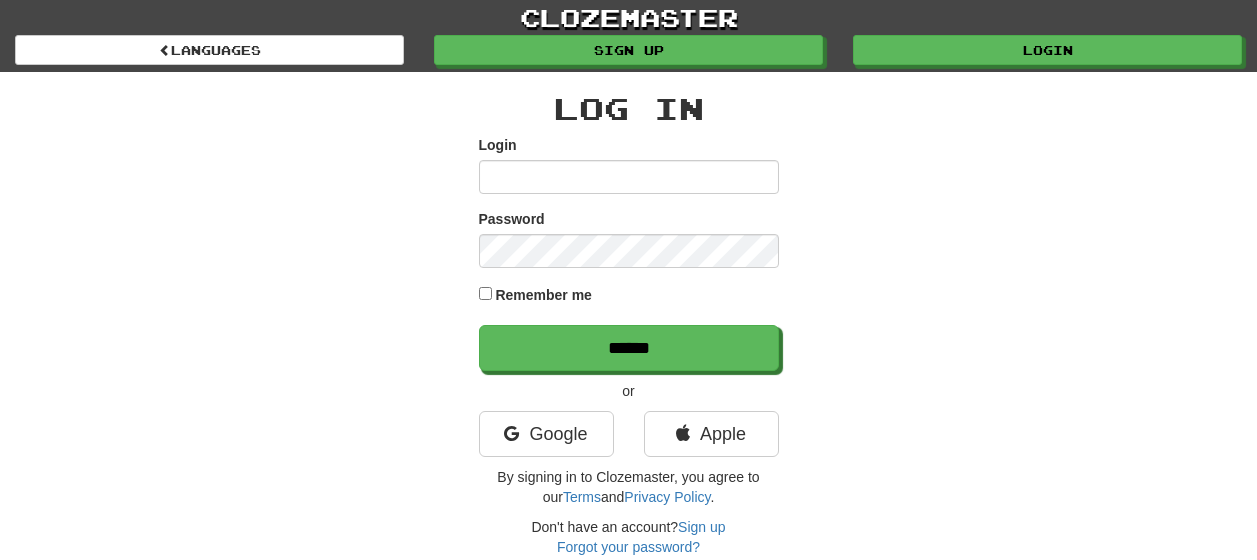 scroll, scrollTop: 0, scrollLeft: 0, axis: both 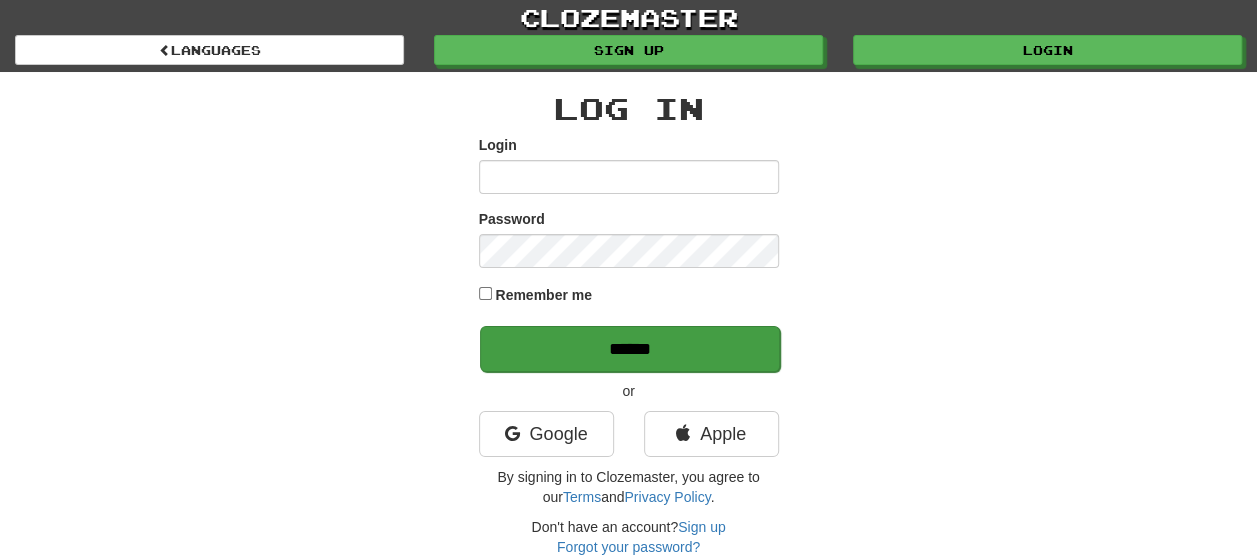 type on "**********" 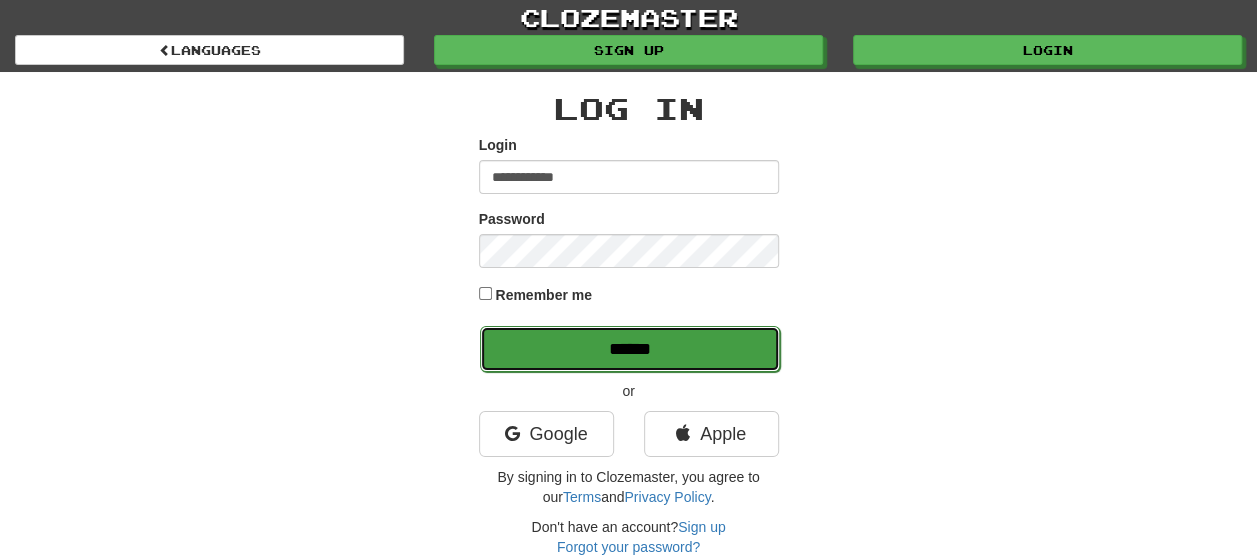 click on "******" at bounding box center [630, 349] 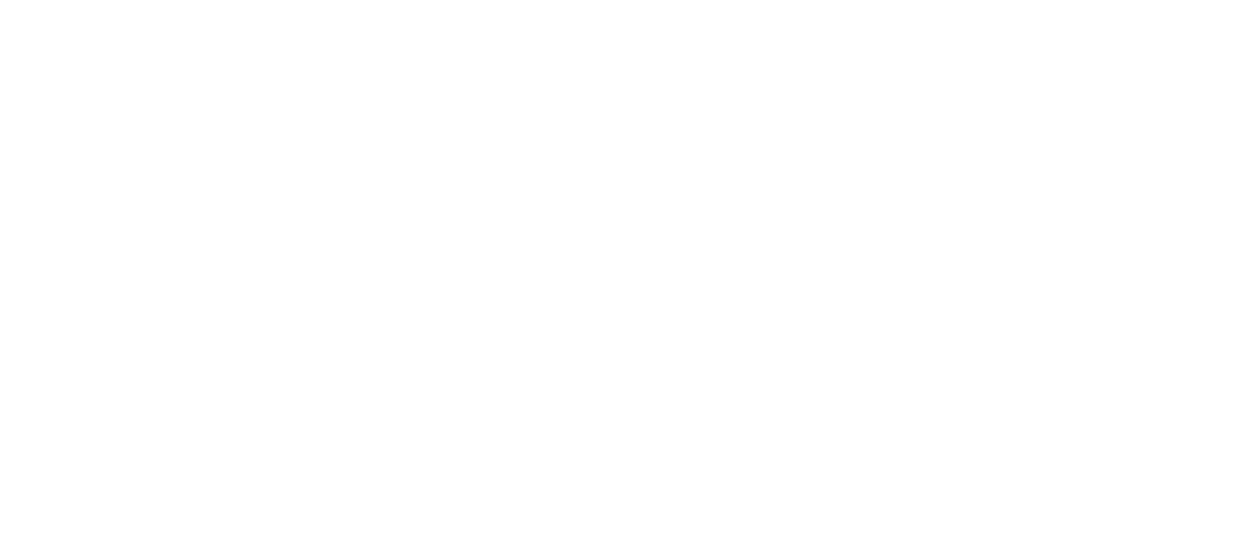 scroll, scrollTop: 0, scrollLeft: 0, axis: both 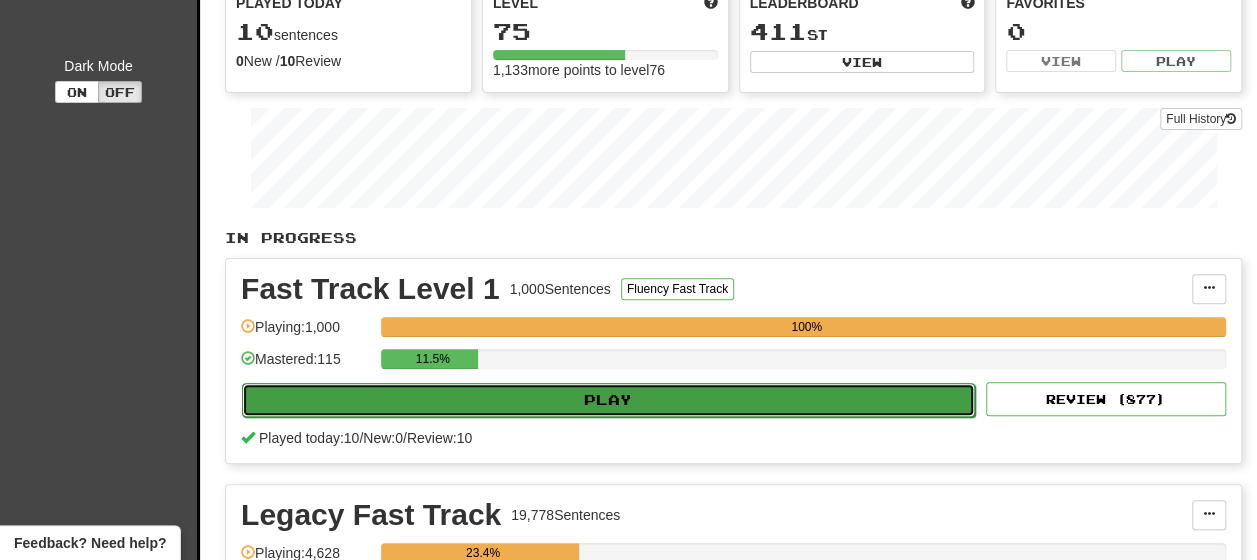 click on "Play" at bounding box center (608, 400) 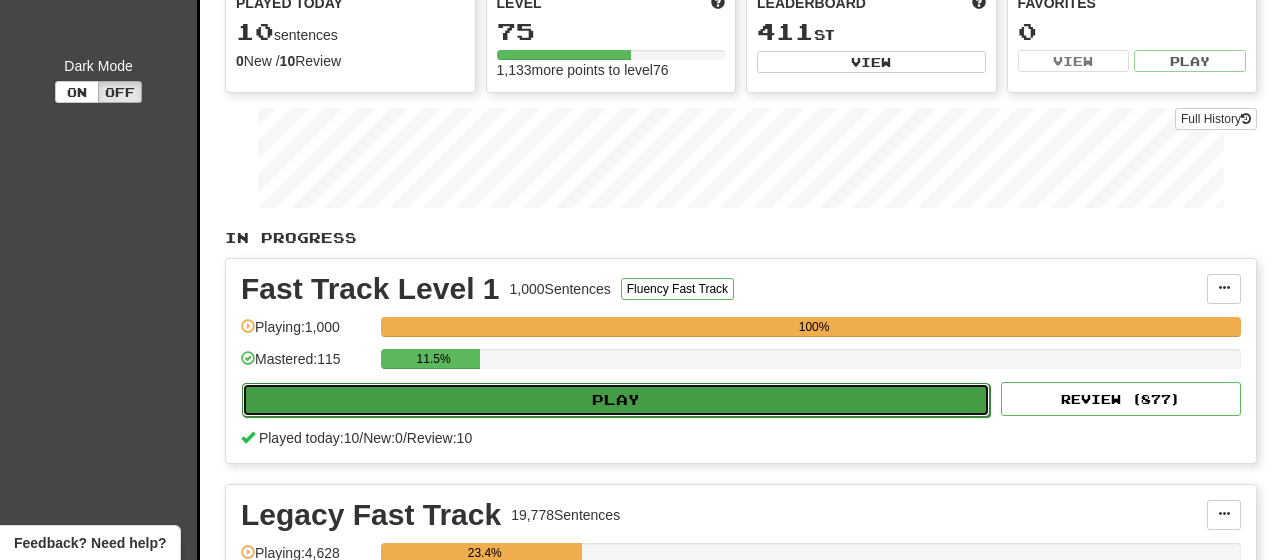 select on "**" 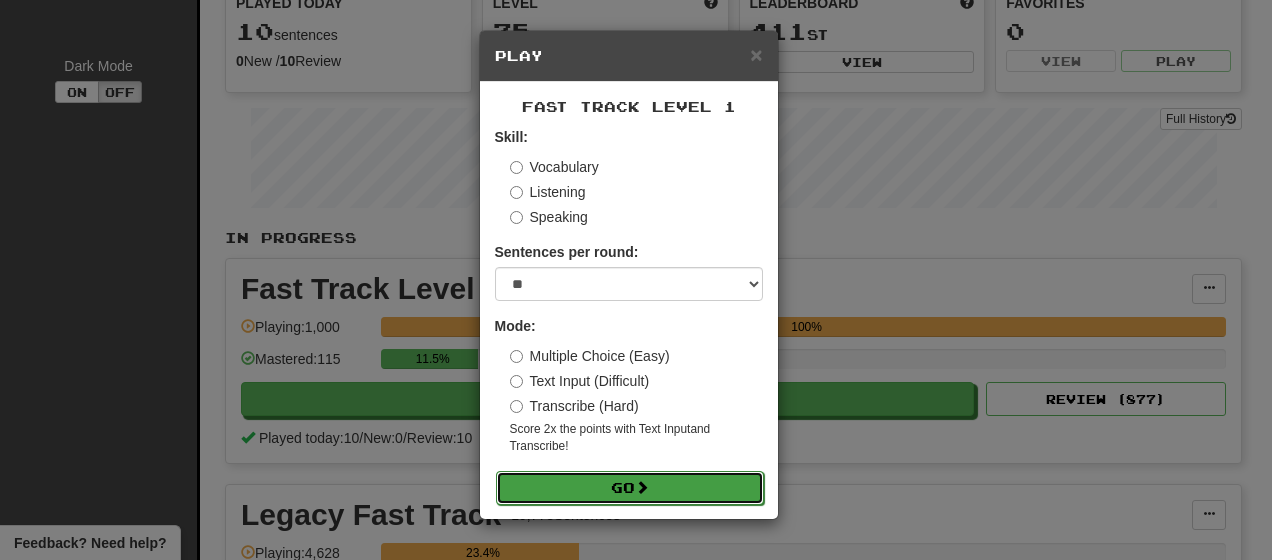 click on "Go" at bounding box center (630, 488) 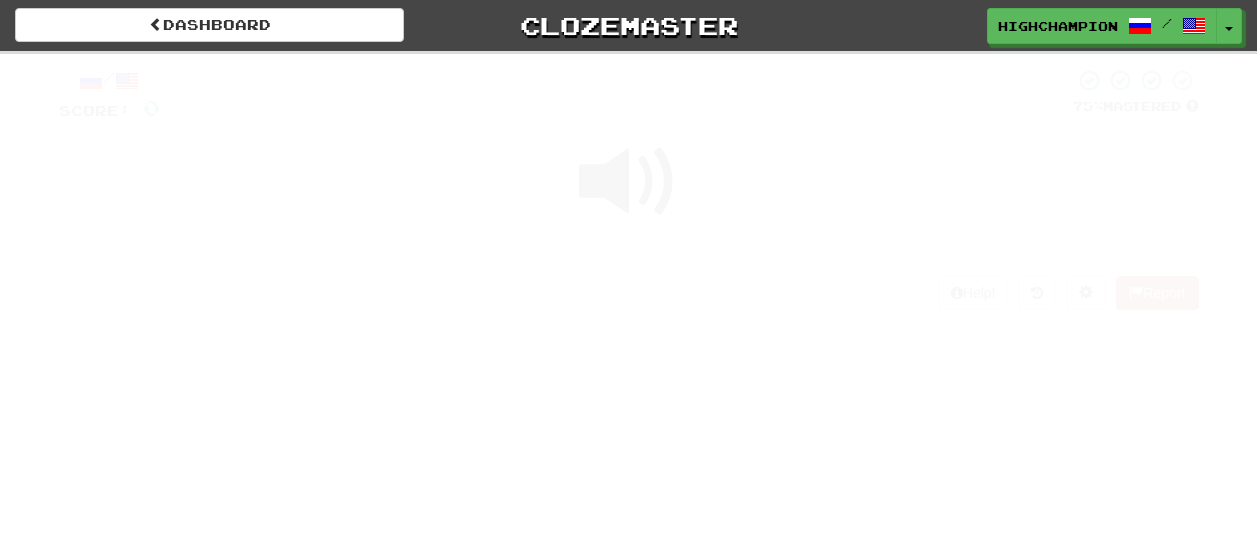 scroll, scrollTop: 0, scrollLeft: 0, axis: both 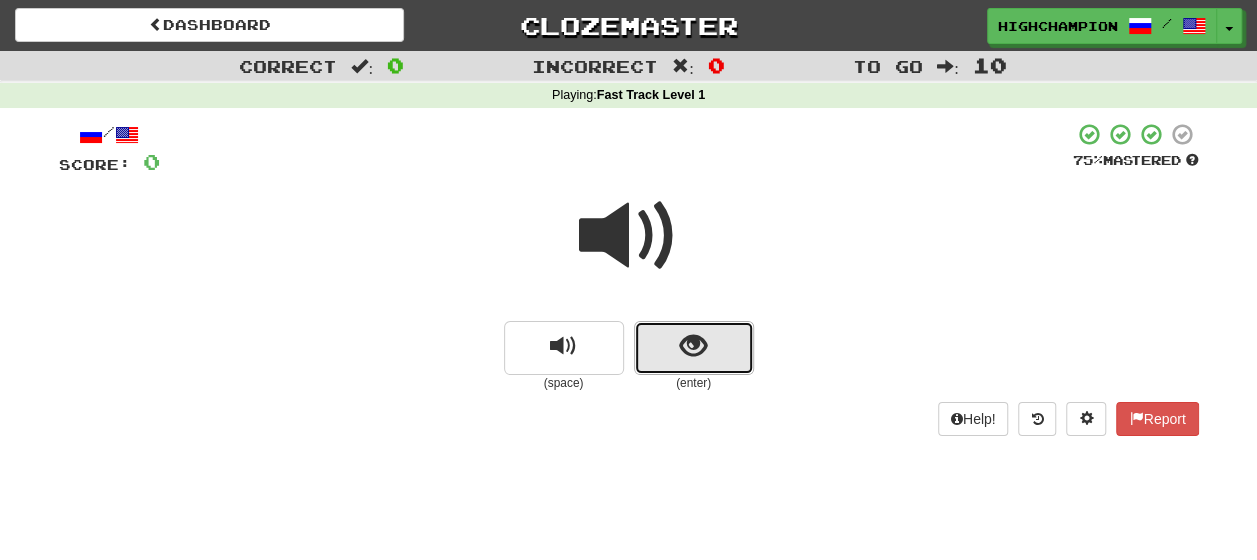 click at bounding box center [694, 348] 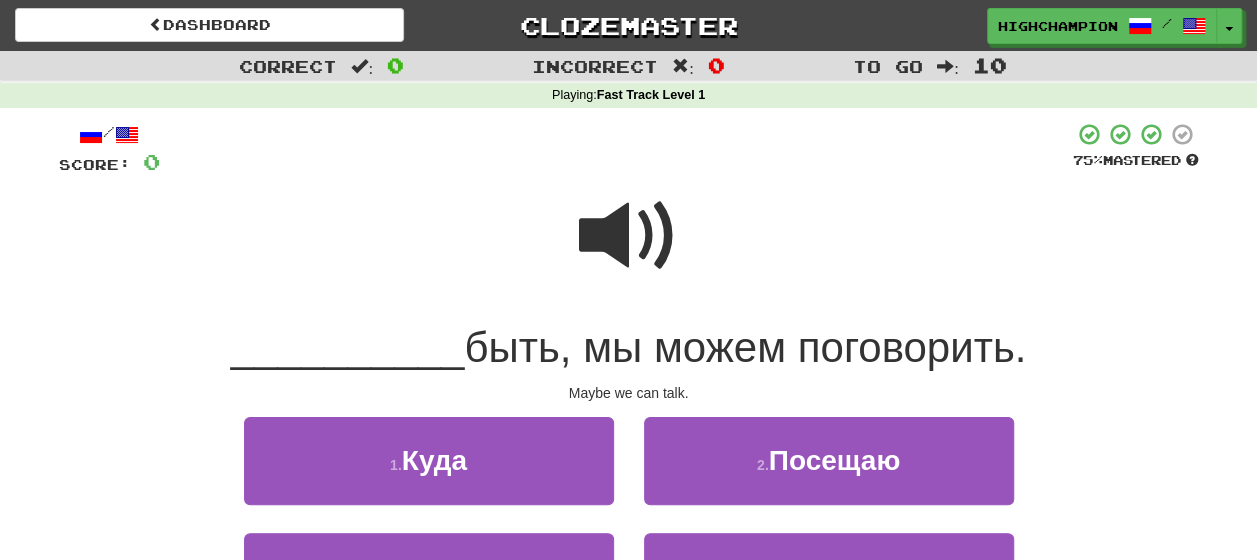 click at bounding box center (629, 236) 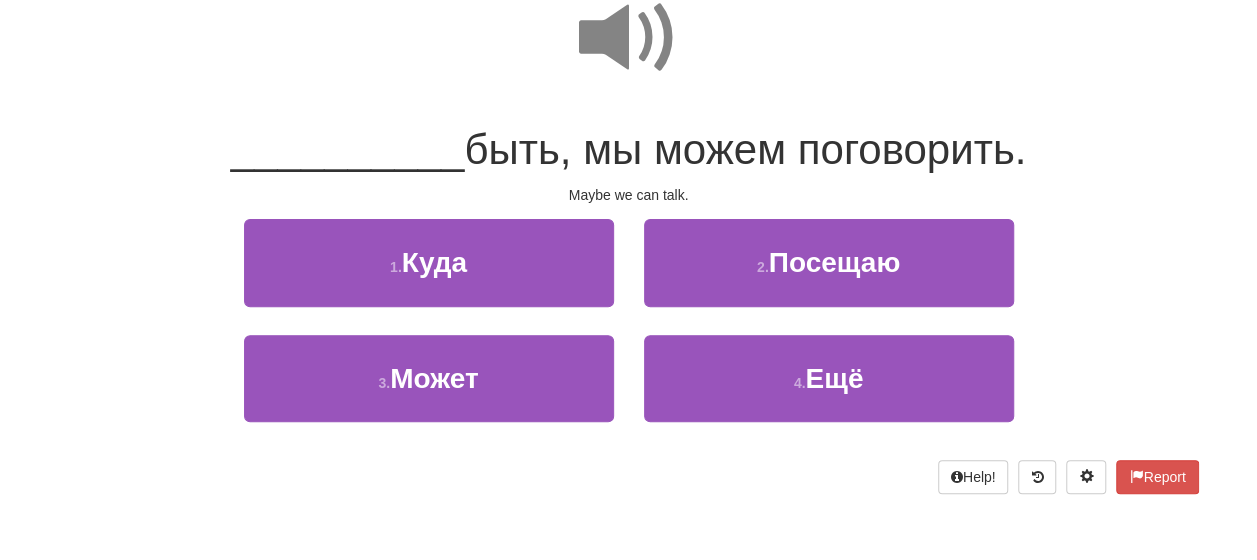 scroll, scrollTop: 200, scrollLeft: 0, axis: vertical 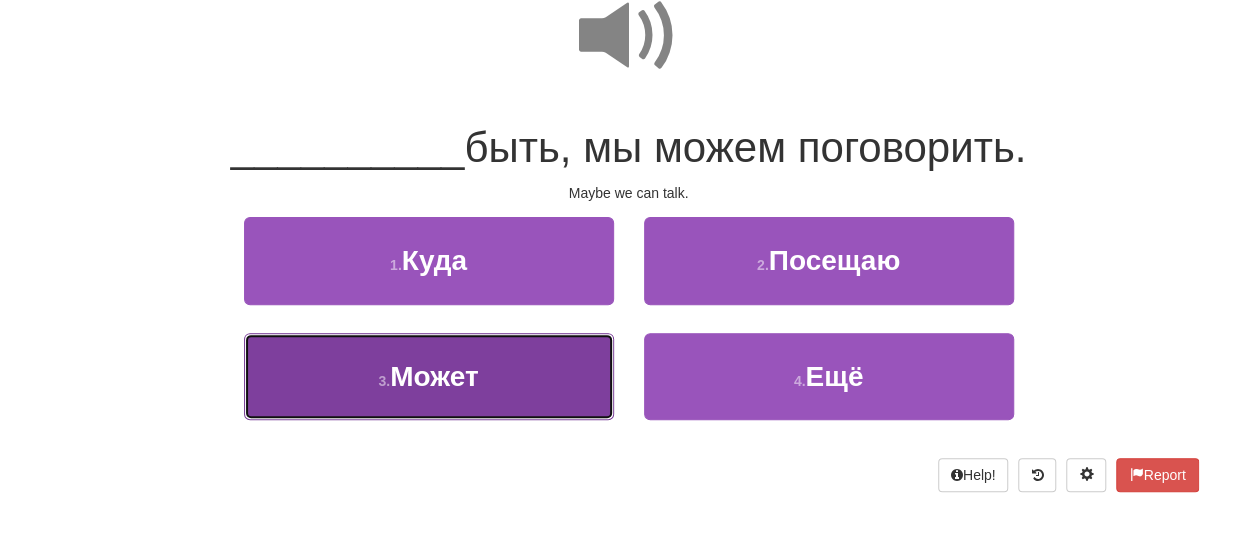 click on "3 ." at bounding box center (384, 381) 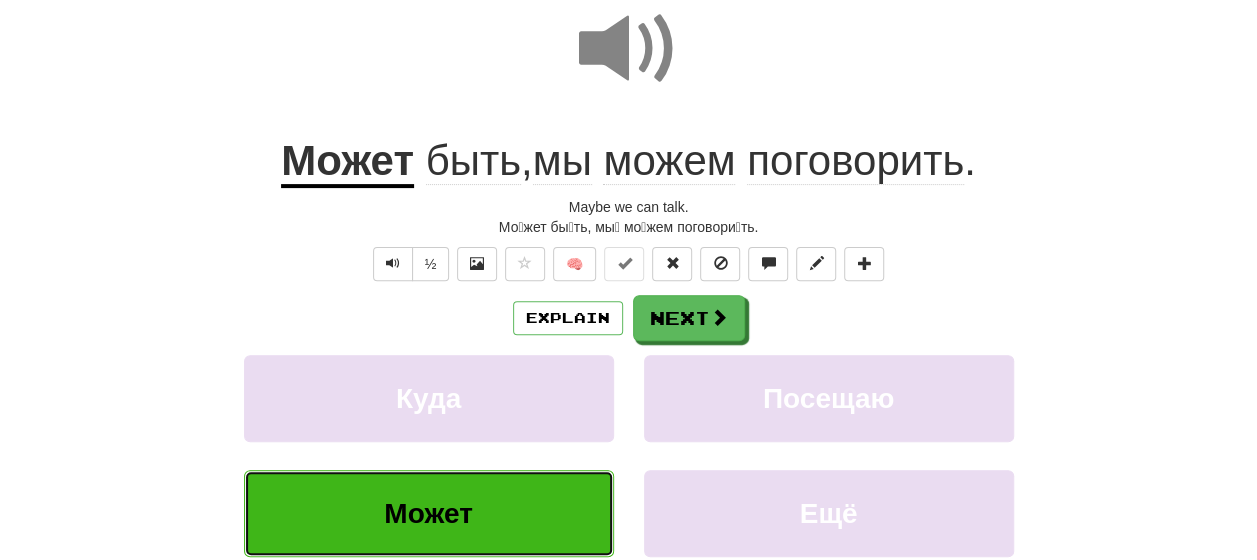 scroll, scrollTop: 213, scrollLeft: 0, axis: vertical 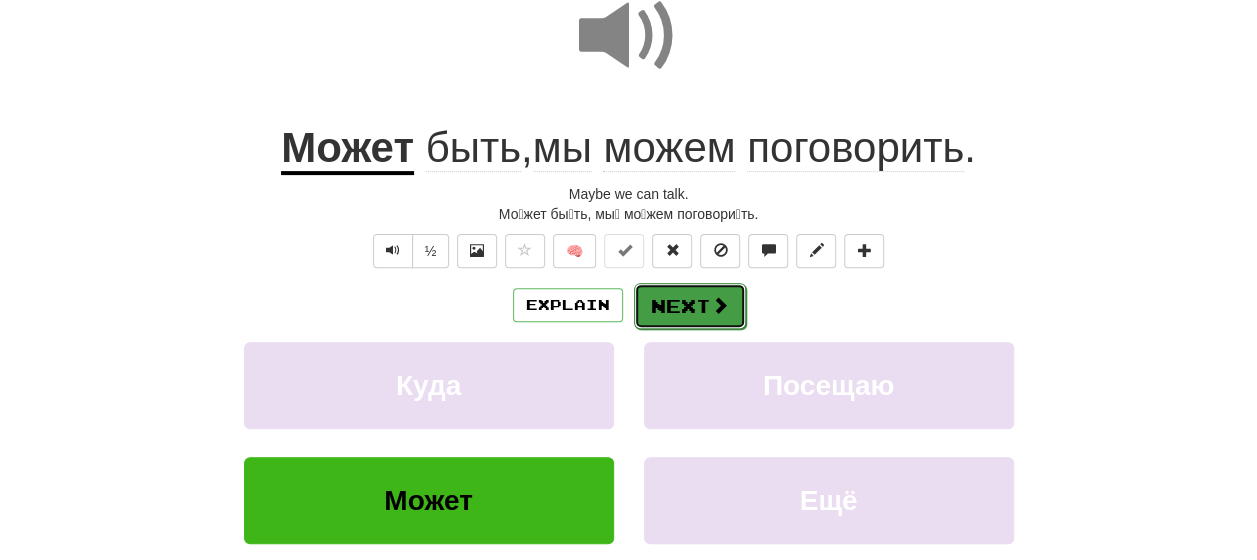 click on "Next" at bounding box center (690, 306) 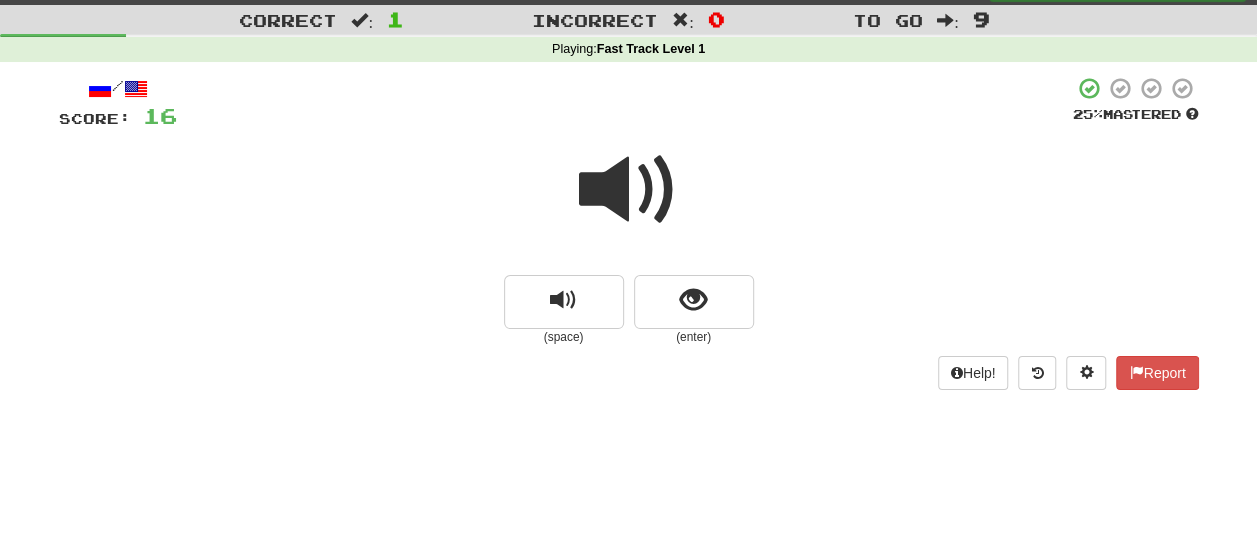 scroll, scrollTop: 43, scrollLeft: 0, axis: vertical 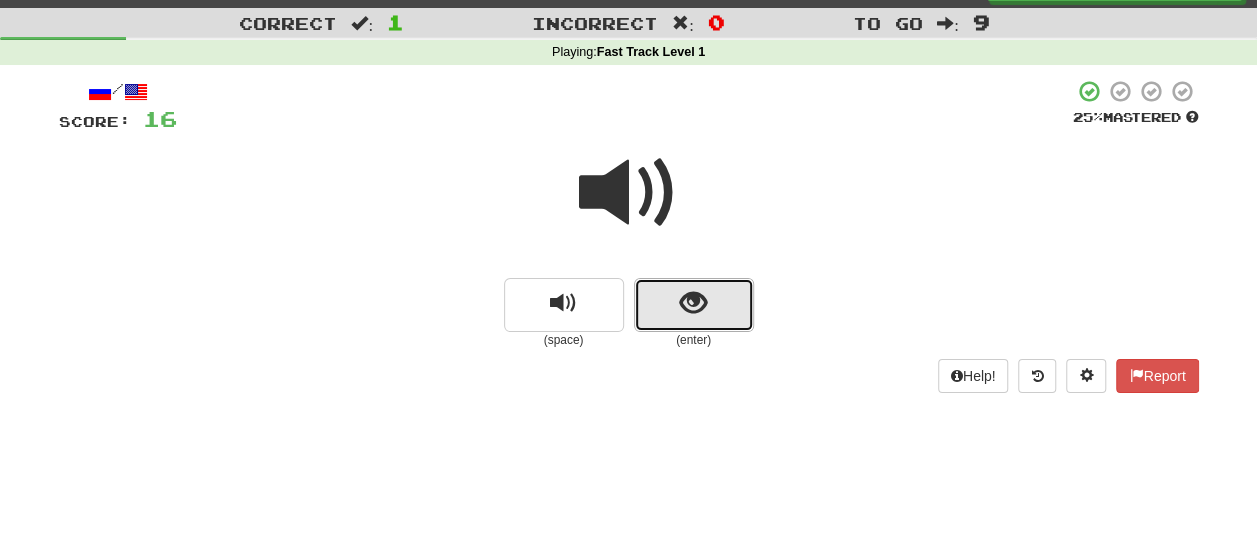 click at bounding box center [693, 303] 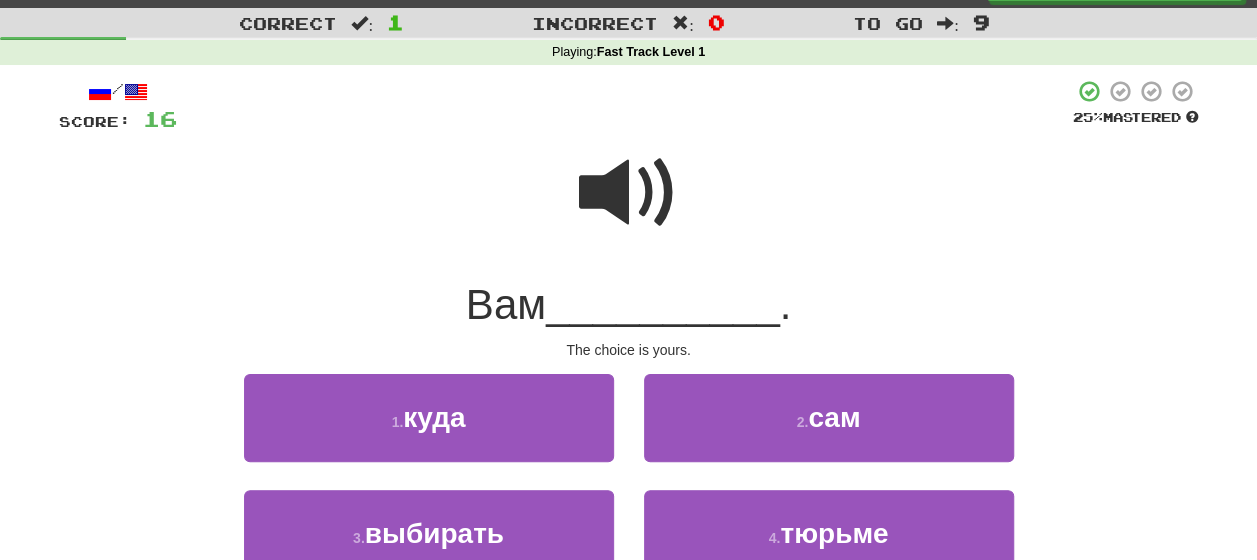 click at bounding box center [629, 193] 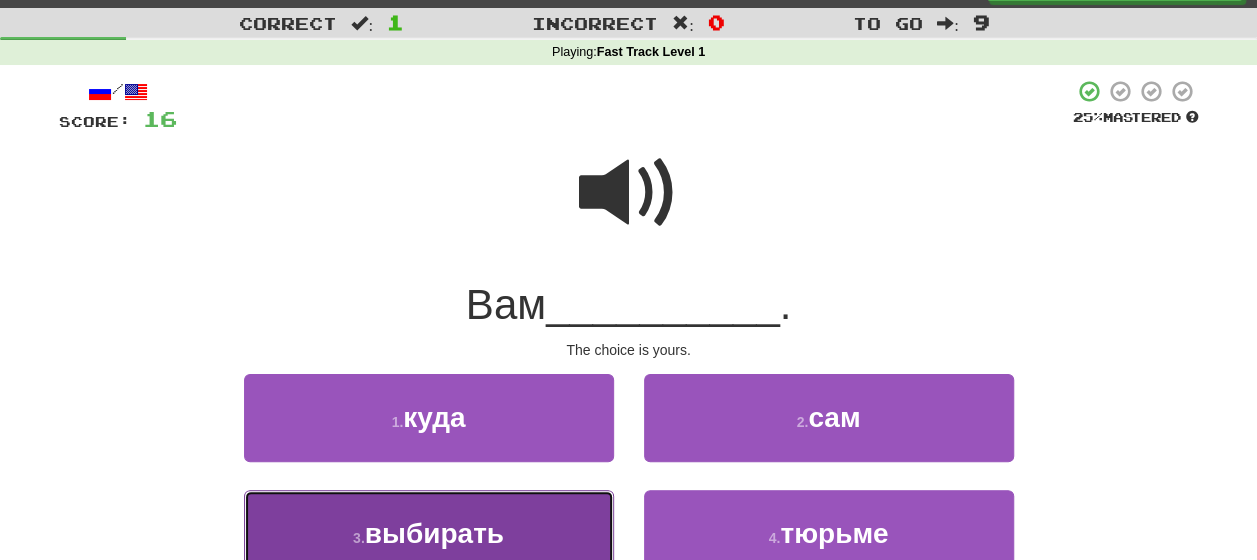 click on "выбирать" at bounding box center (434, 533) 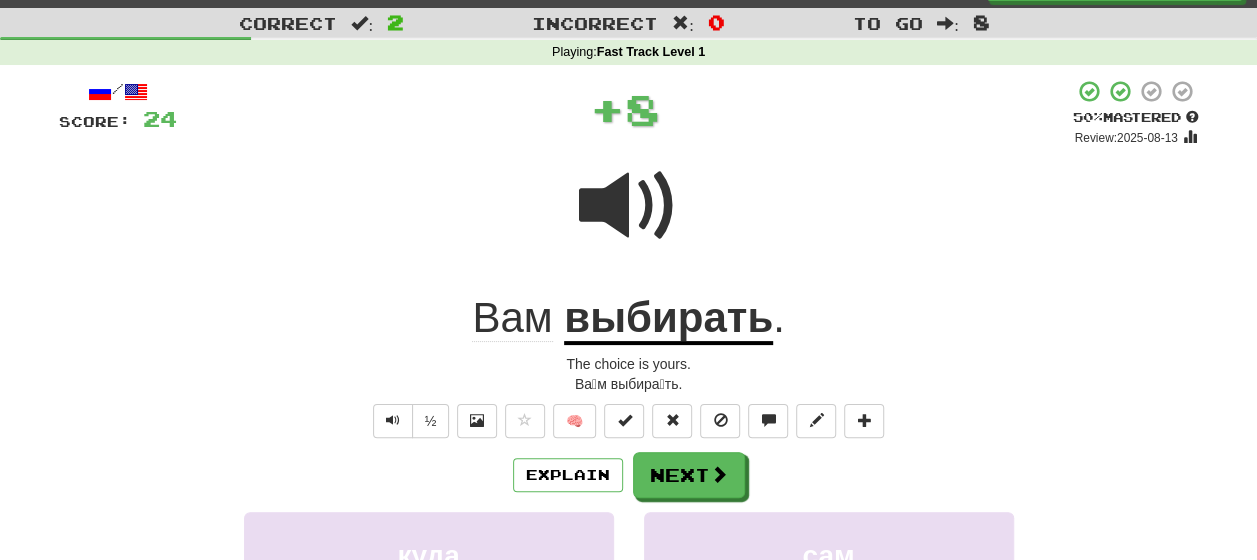 click on "Explain Next" at bounding box center [629, 475] 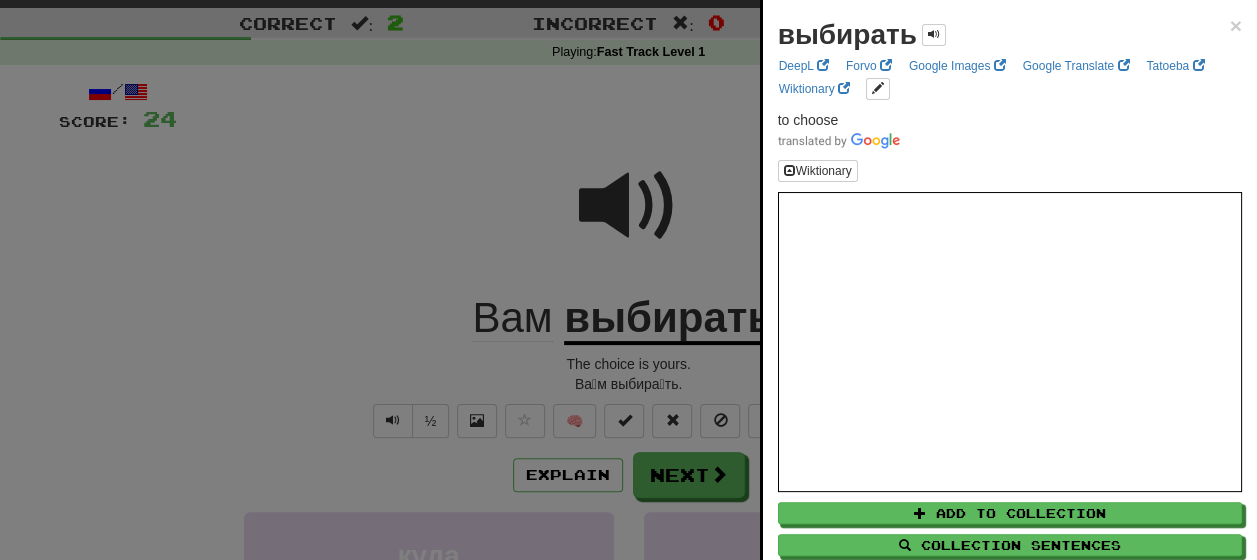 click at bounding box center (628, 280) 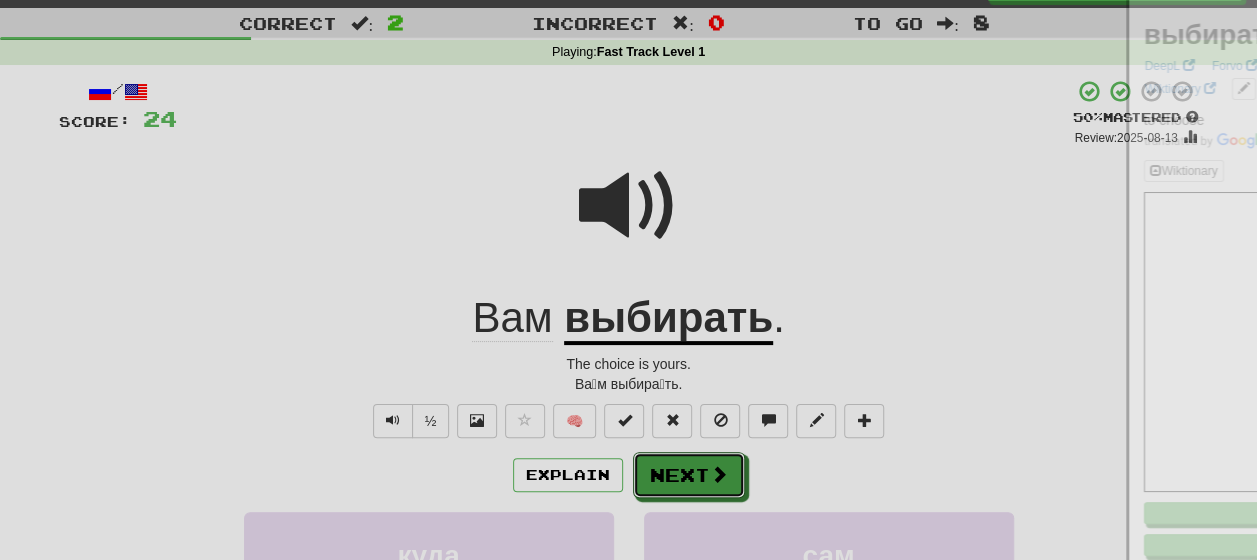 click on "Next" at bounding box center (689, 475) 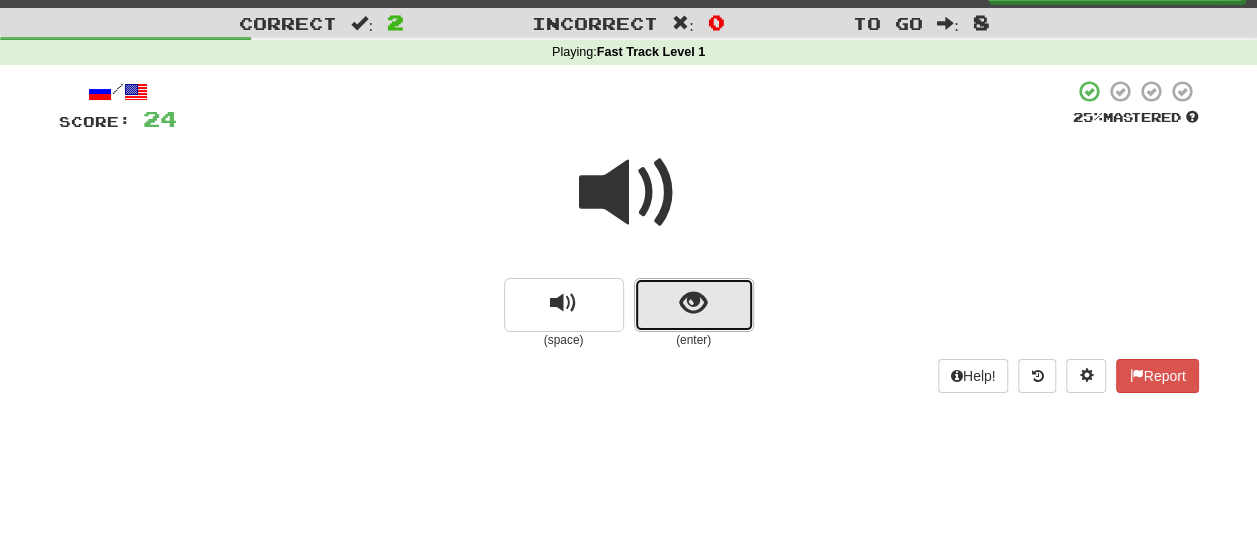 click at bounding box center (694, 305) 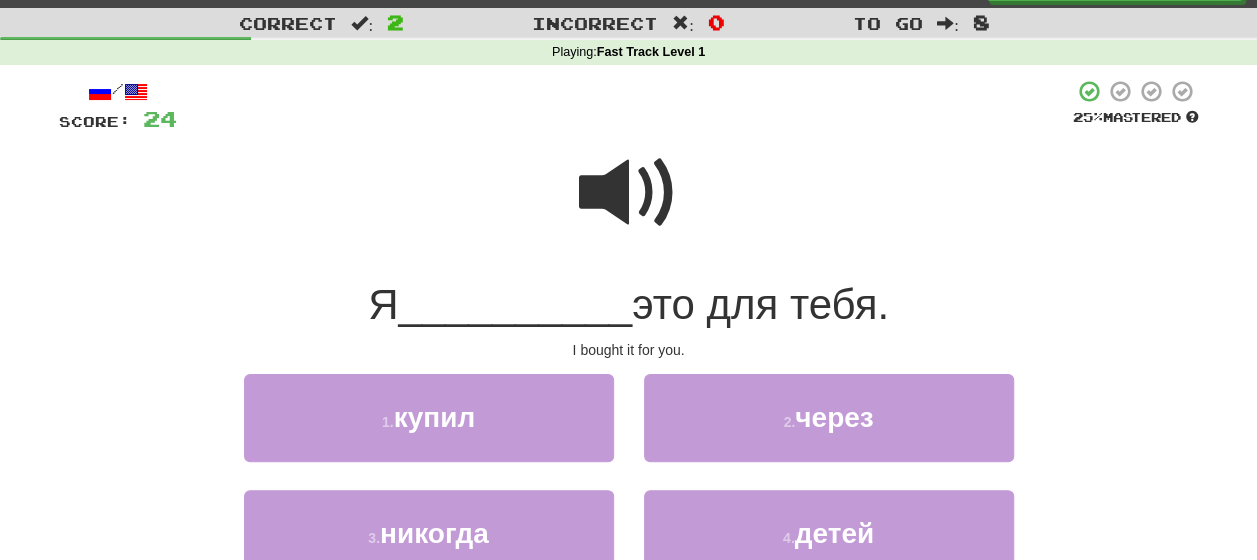click at bounding box center [629, 193] 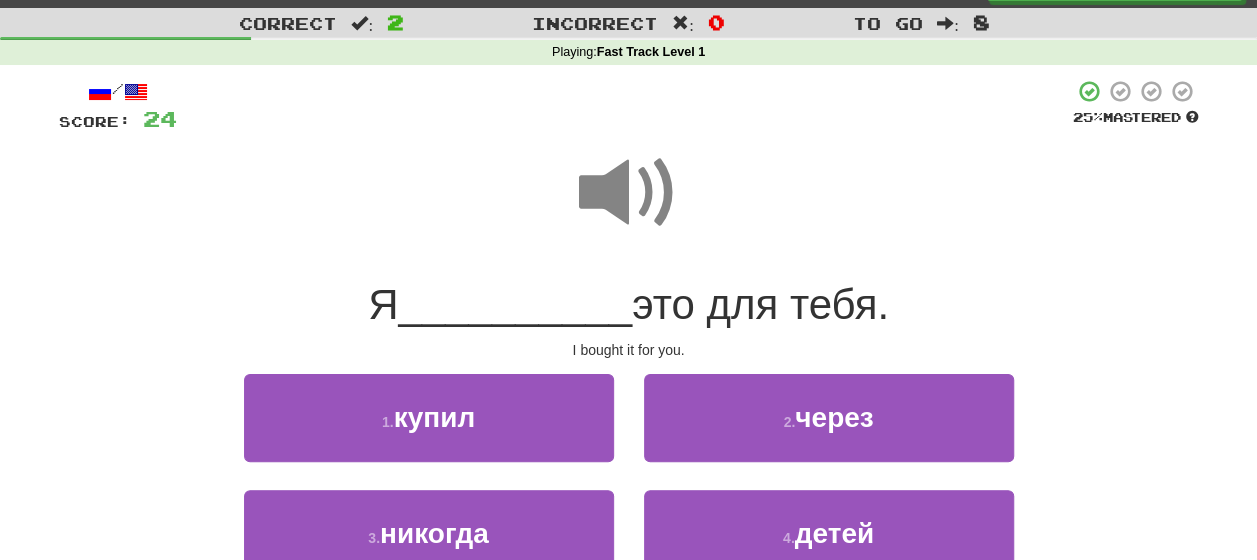 scroll, scrollTop: 143, scrollLeft: 0, axis: vertical 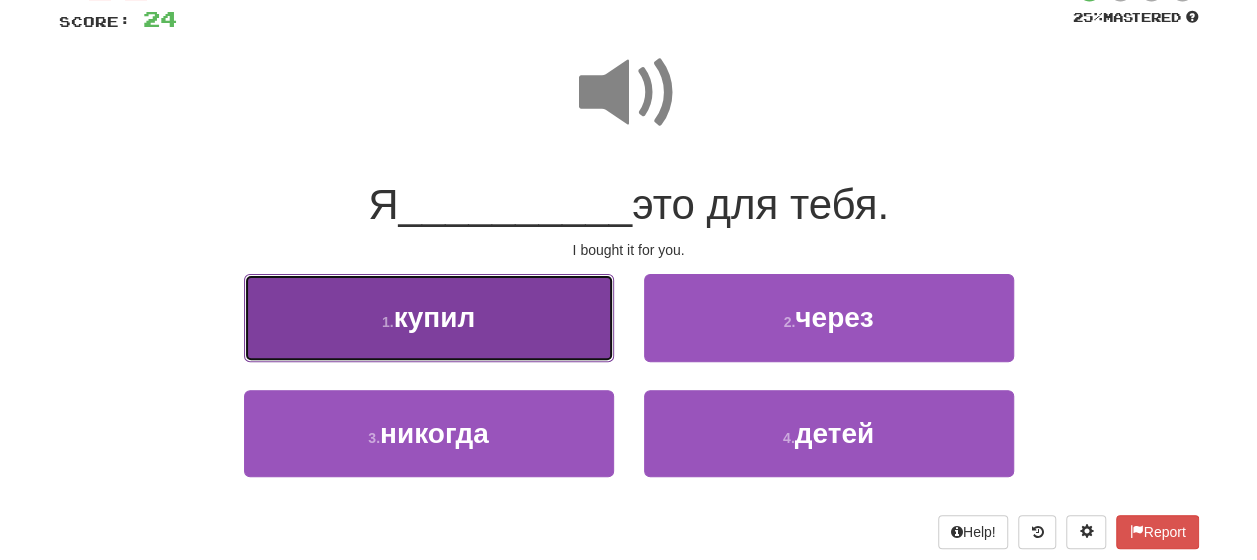 click on "купил" at bounding box center (435, 317) 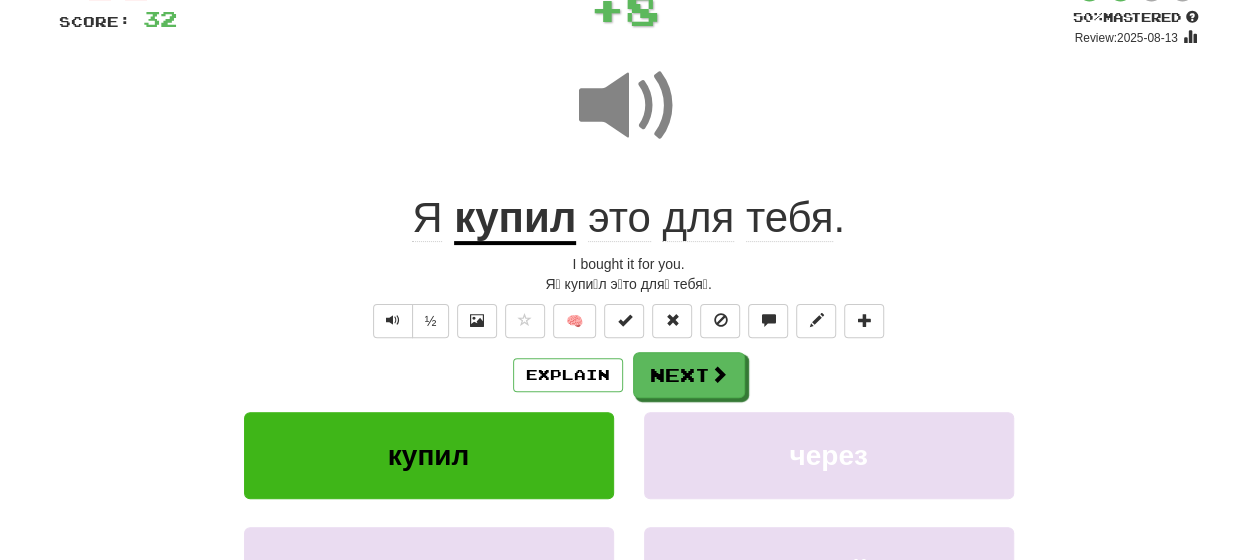 click on "Explain Next" at bounding box center (629, 375) 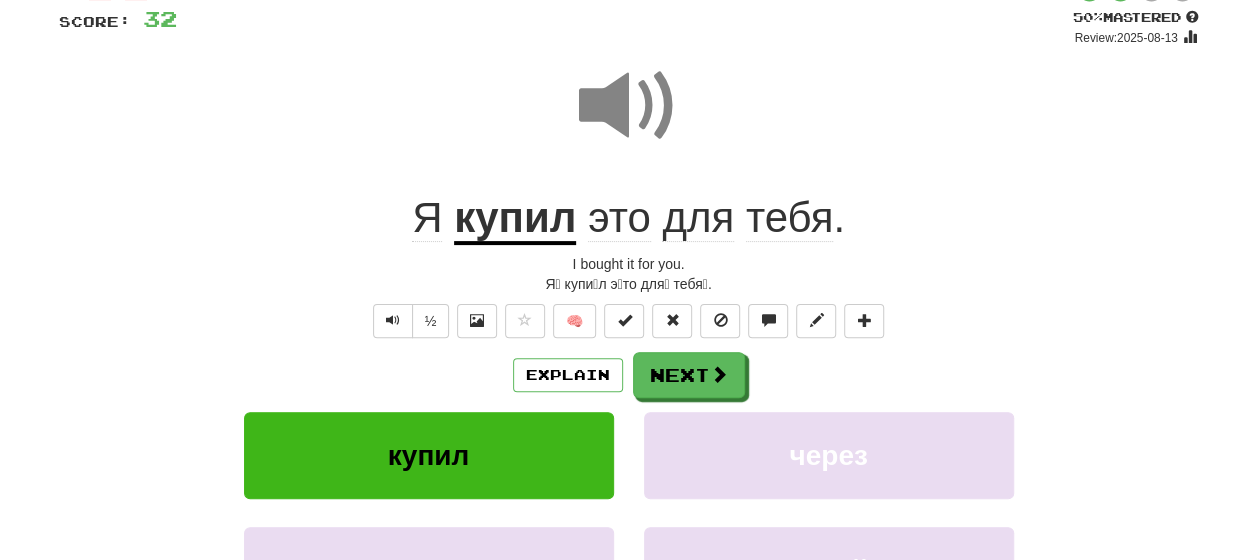 click on "купил" at bounding box center (515, 219) 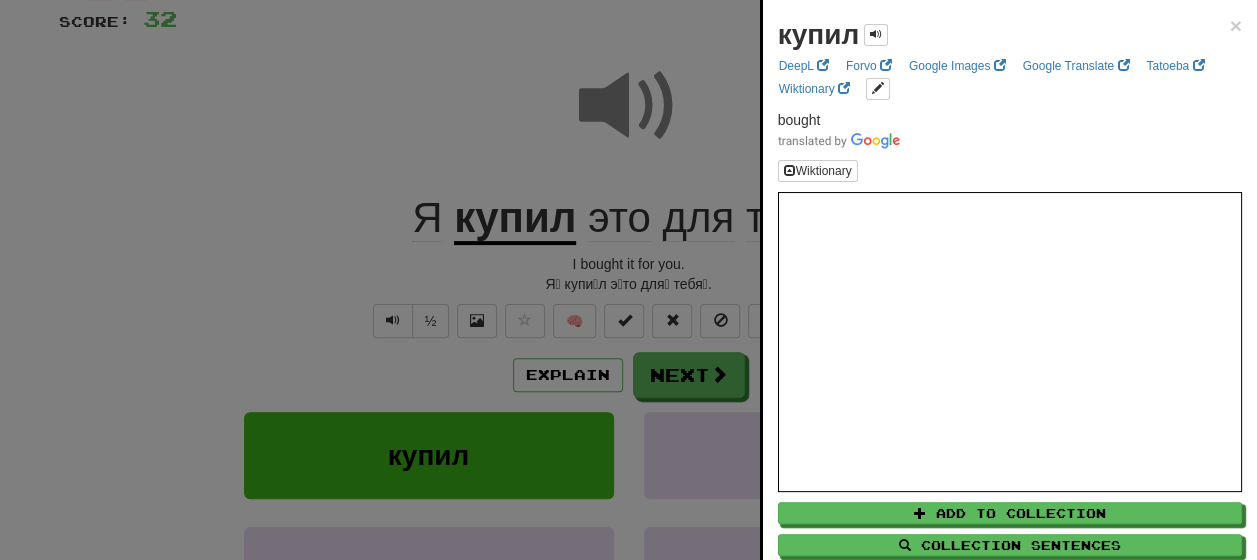 click at bounding box center (628, 280) 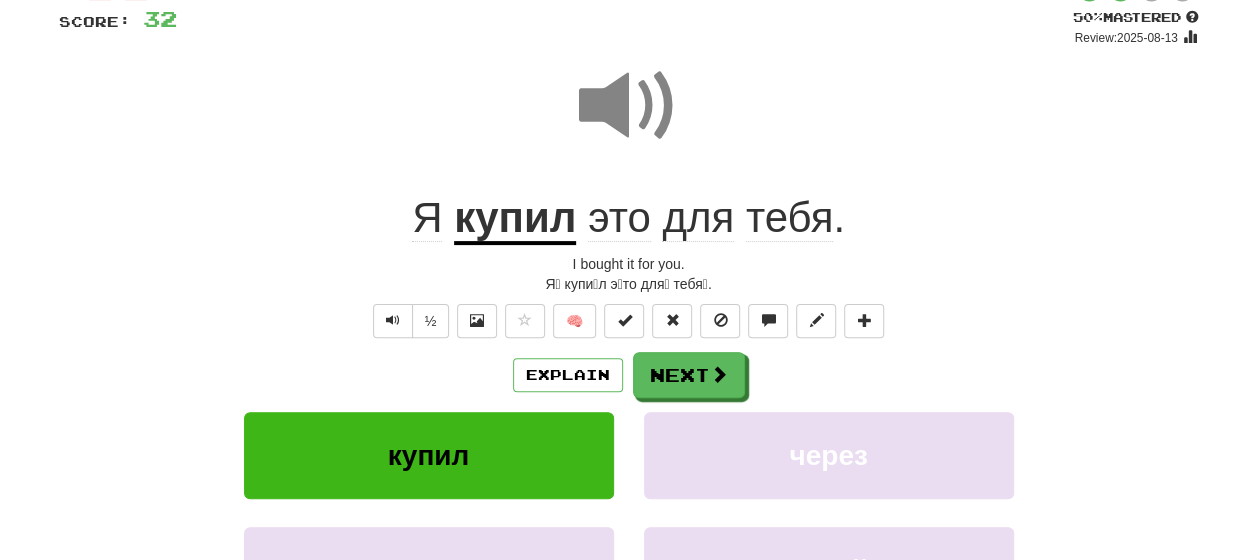 click on "для" at bounding box center (698, 218) 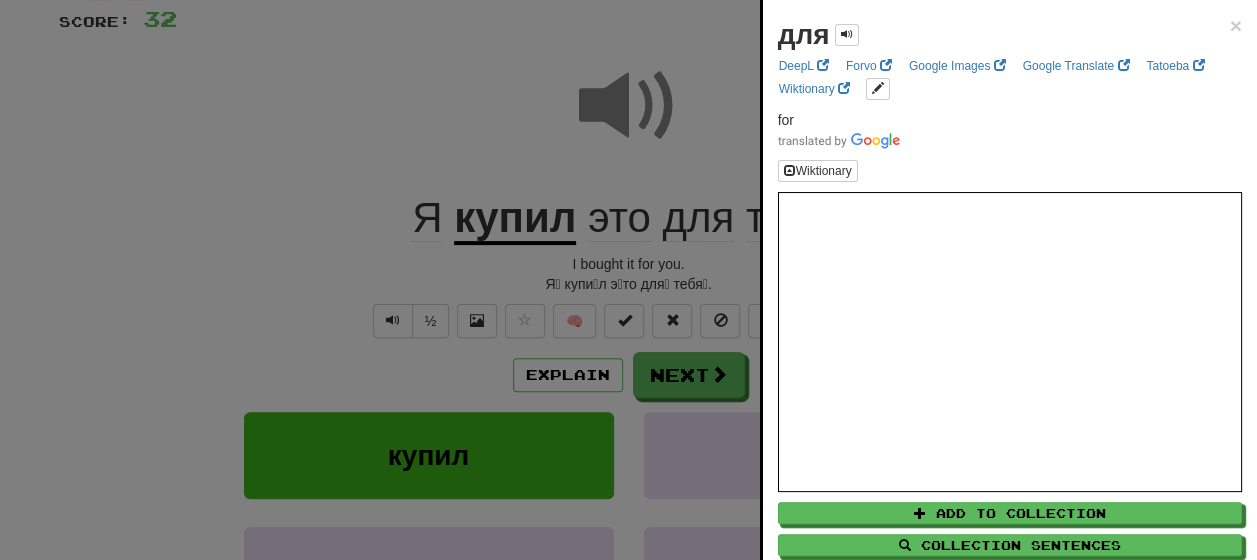 click at bounding box center [628, 280] 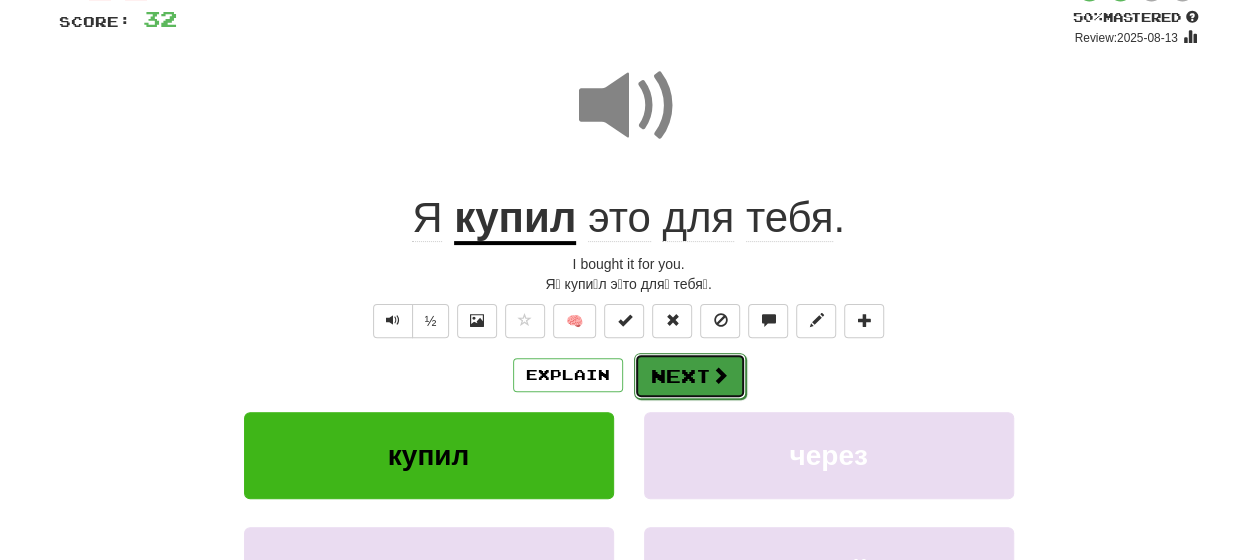 click on "Next" at bounding box center (690, 376) 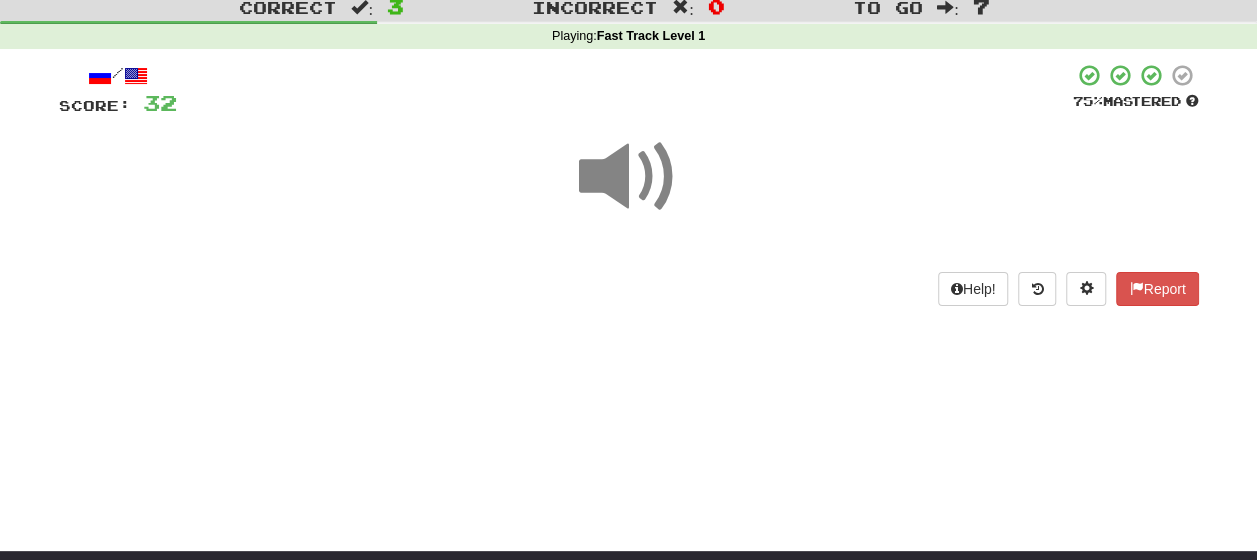 scroll, scrollTop: 47, scrollLeft: 0, axis: vertical 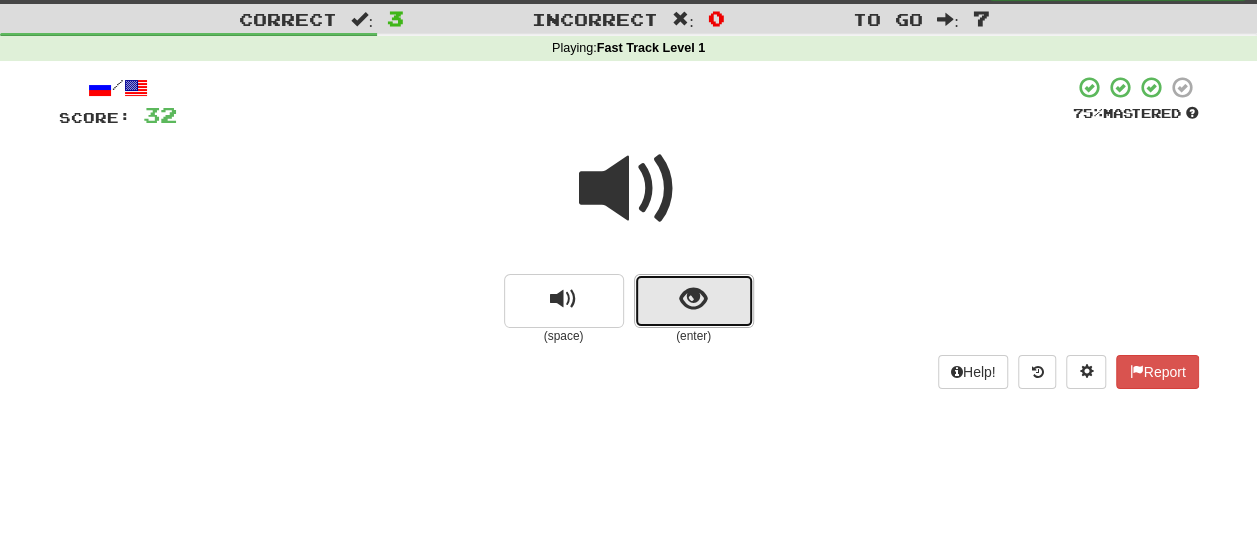 click at bounding box center [693, 299] 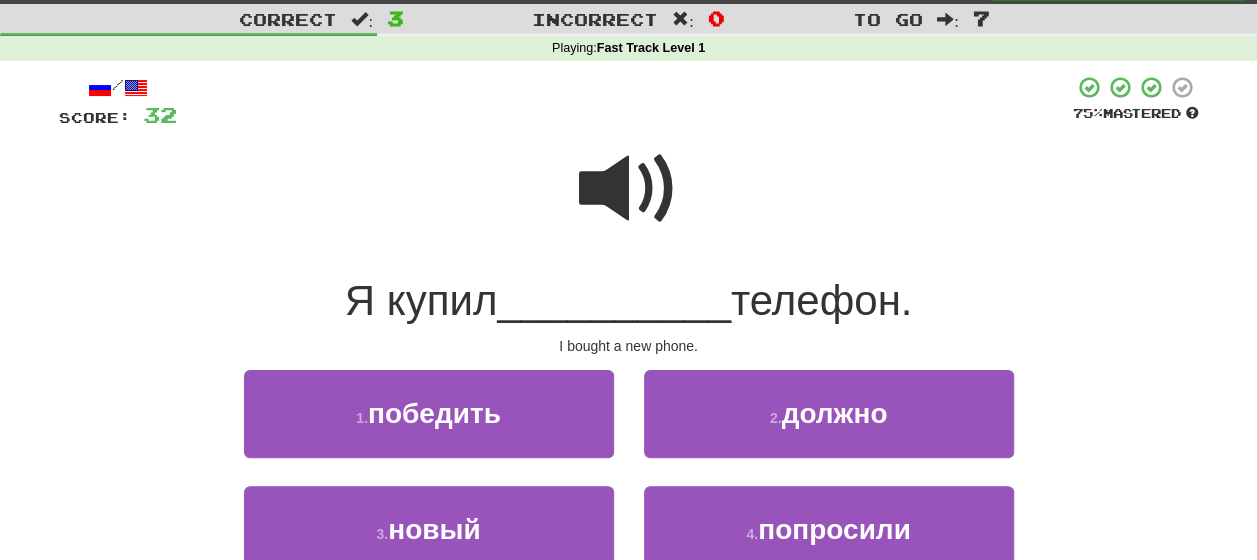 click at bounding box center [629, 189] 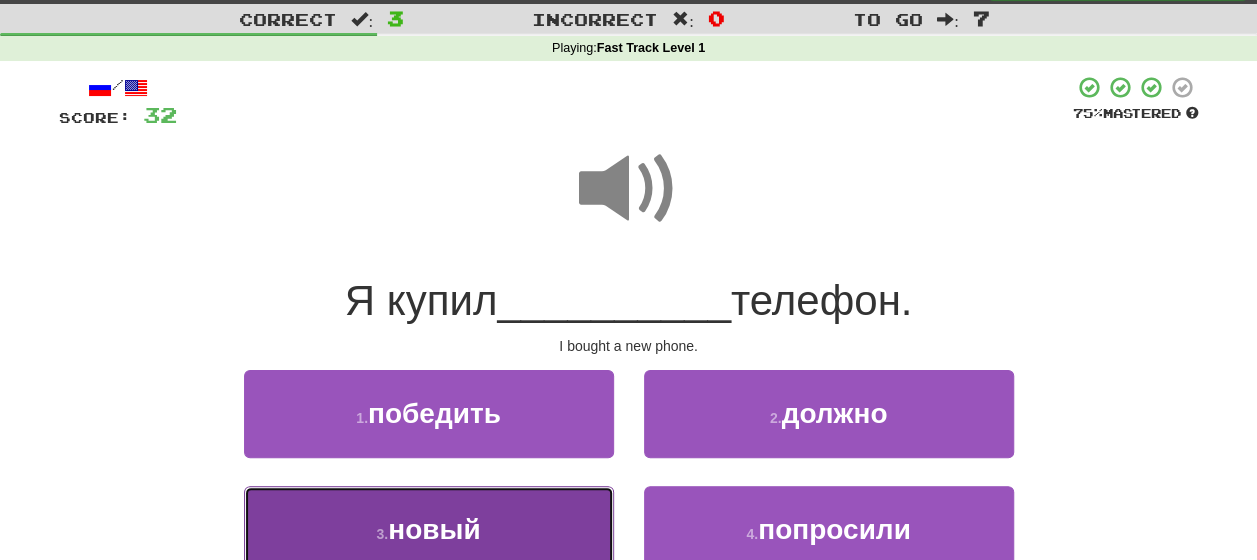 click on "3 .  новый" at bounding box center [429, 529] 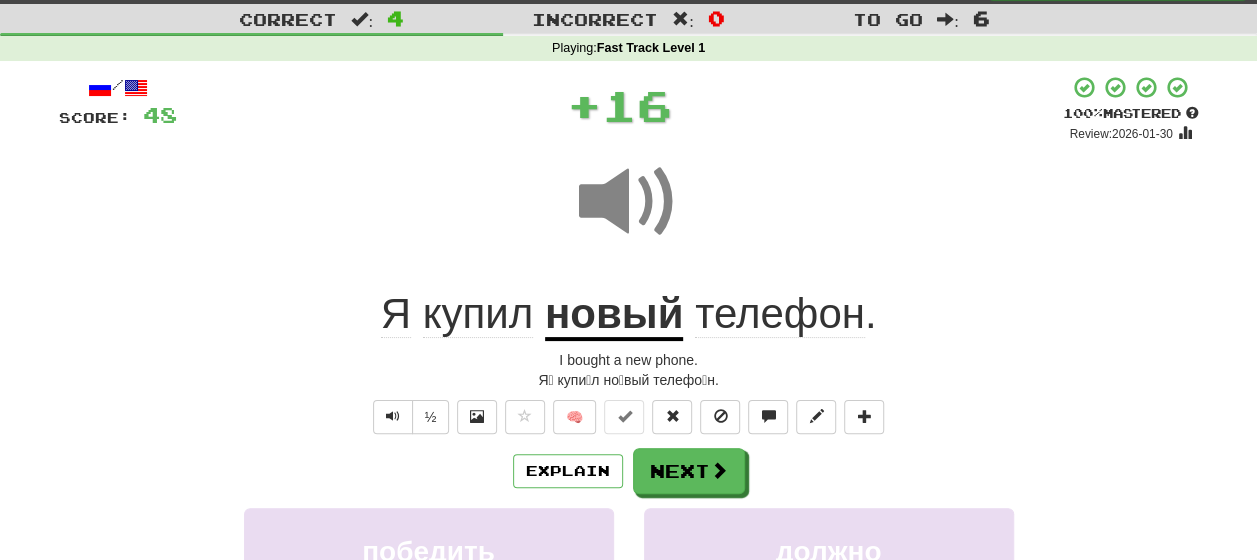 click on "Explain Next" at bounding box center [629, 471] 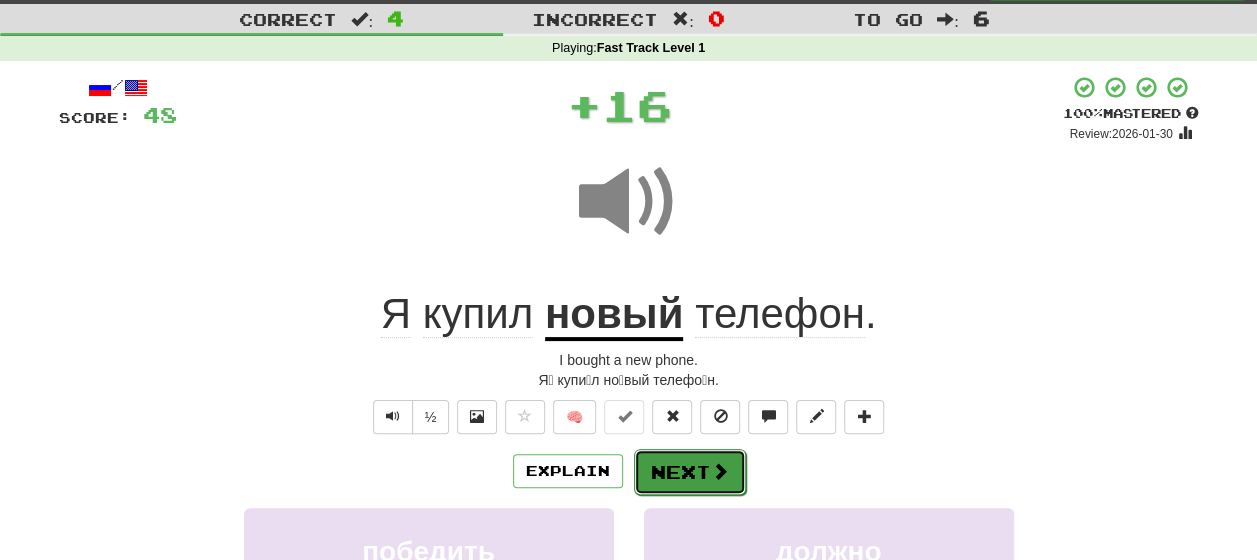click at bounding box center [720, 471] 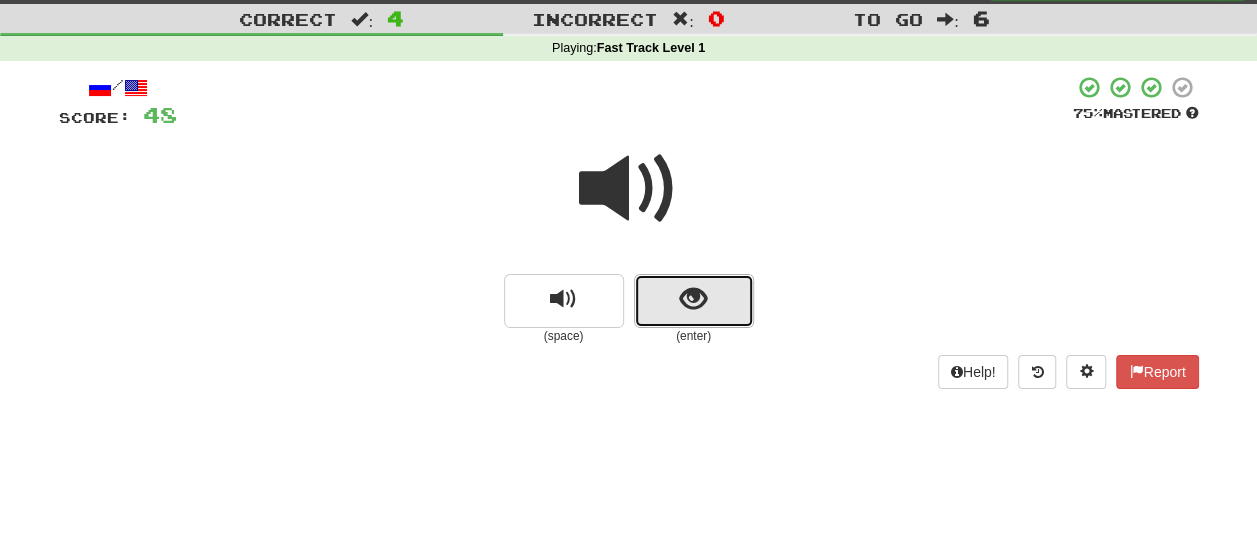 click at bounding box center [694, 301] 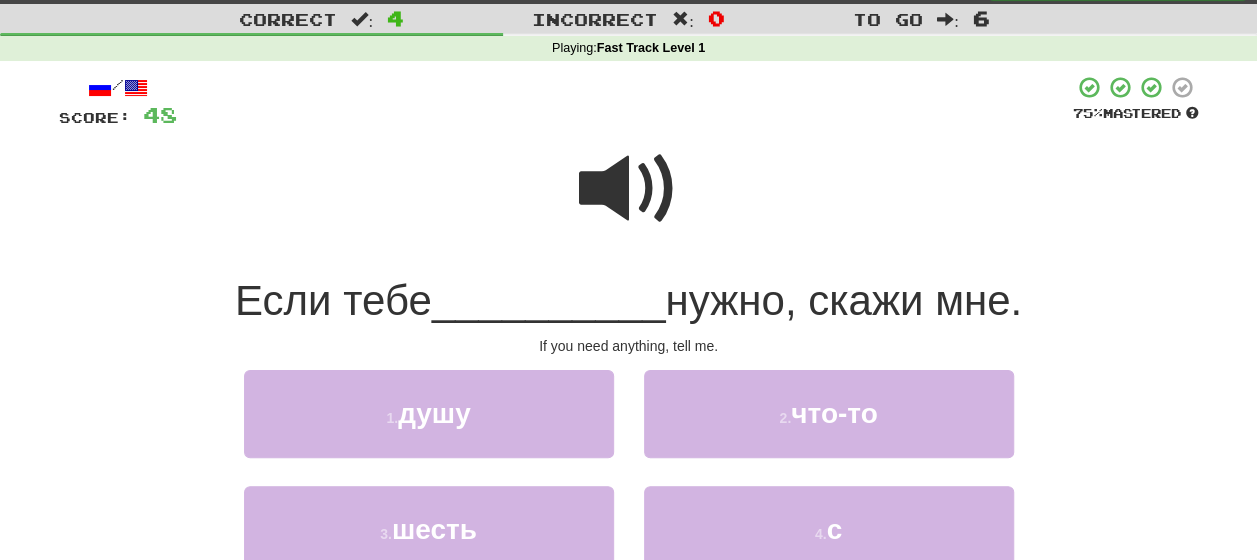 click at bounding box center [629, 189] 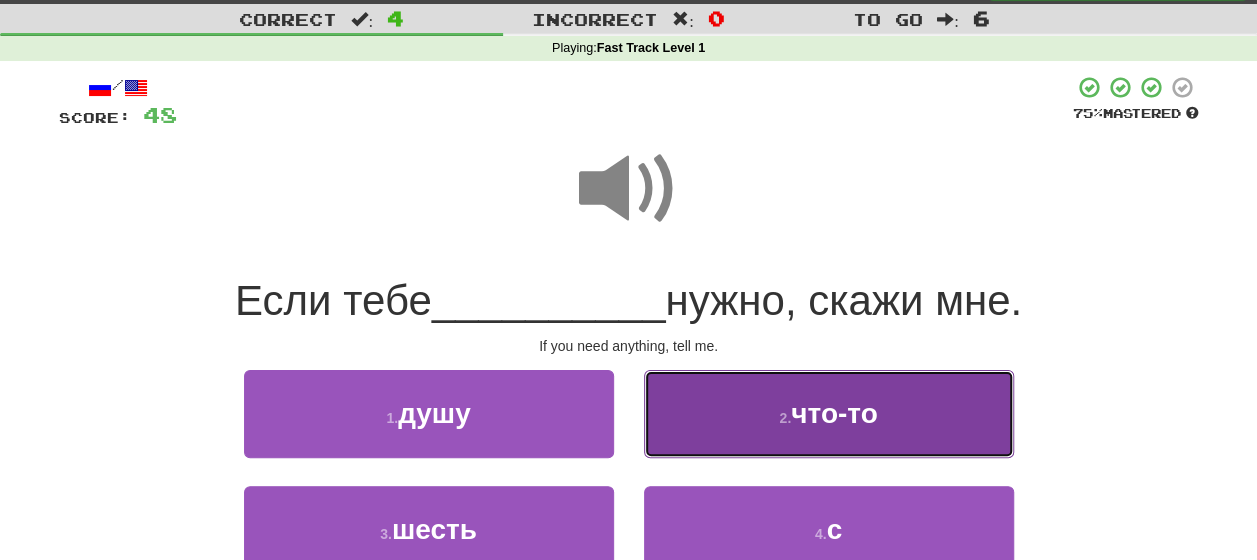 click on "что-то" at bounding box center [834, 413] 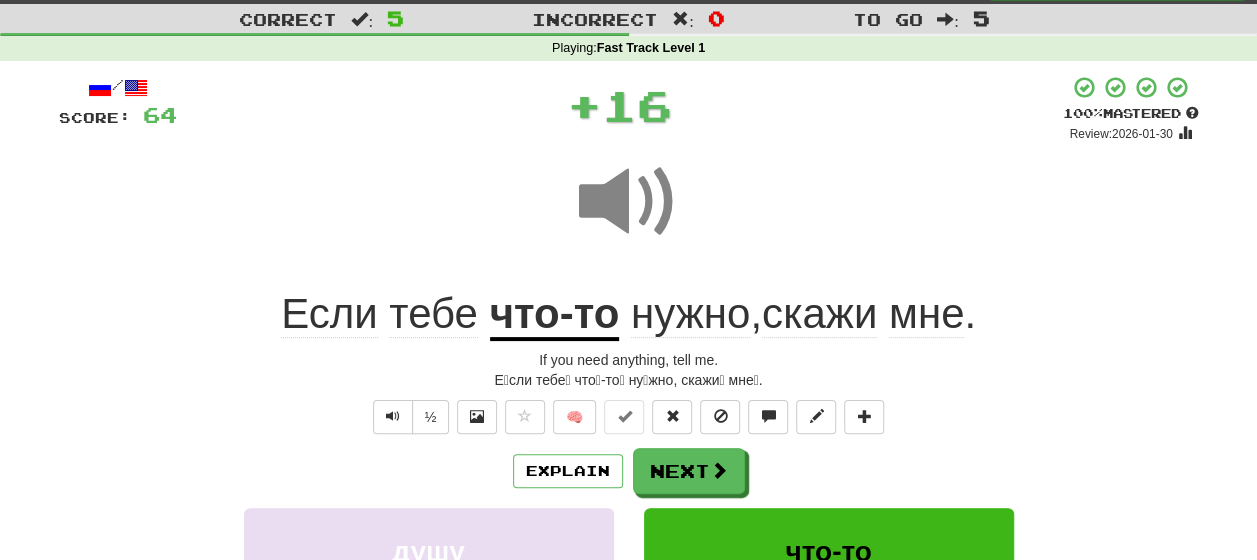click on "Explain Next" at bounding box center [629, 471] 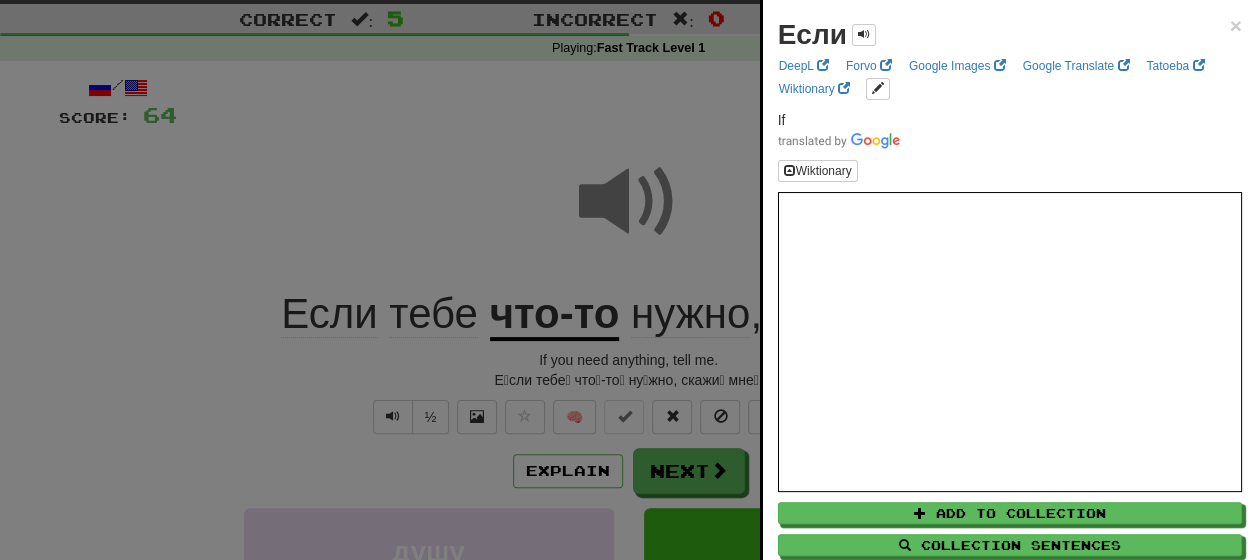 click at bounding box center [628, 280] 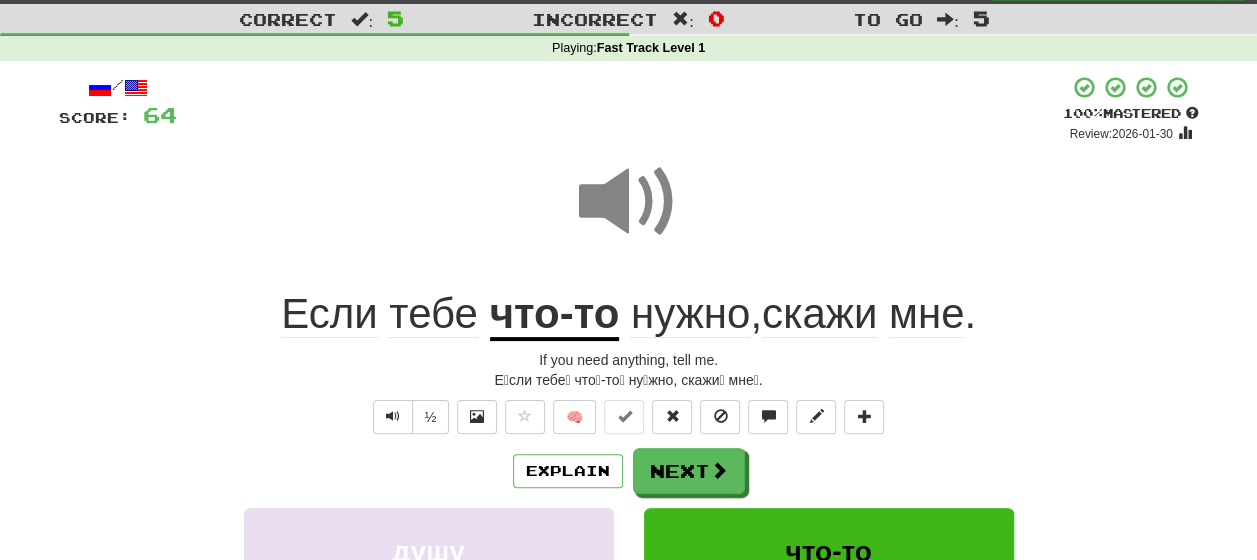 click on "что-то" at bounding box center [555, 315] 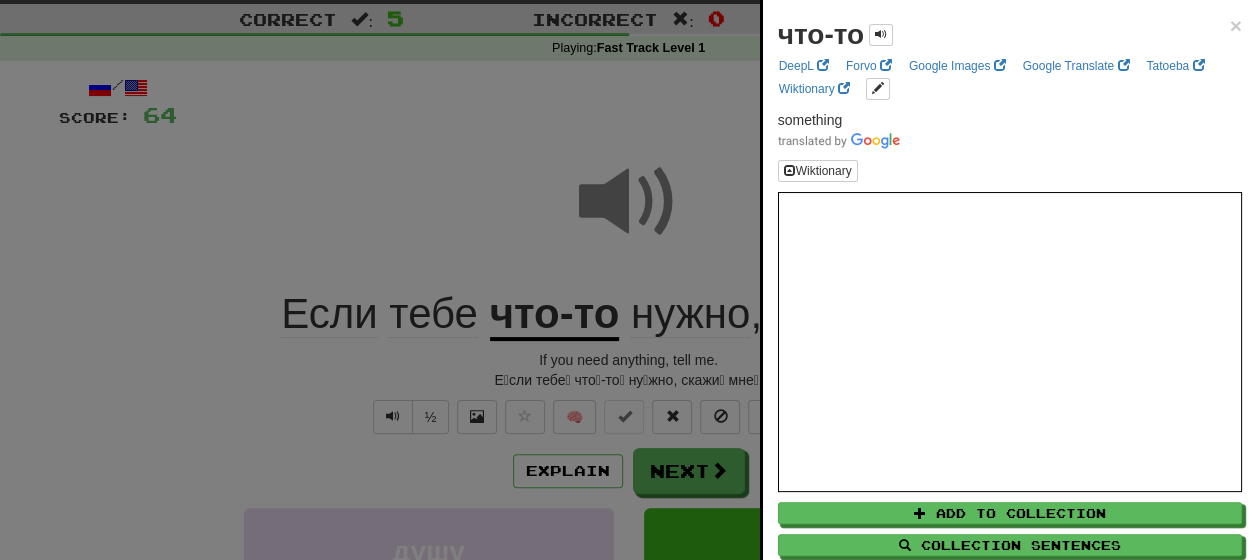 click at bounding box center (628, 280) 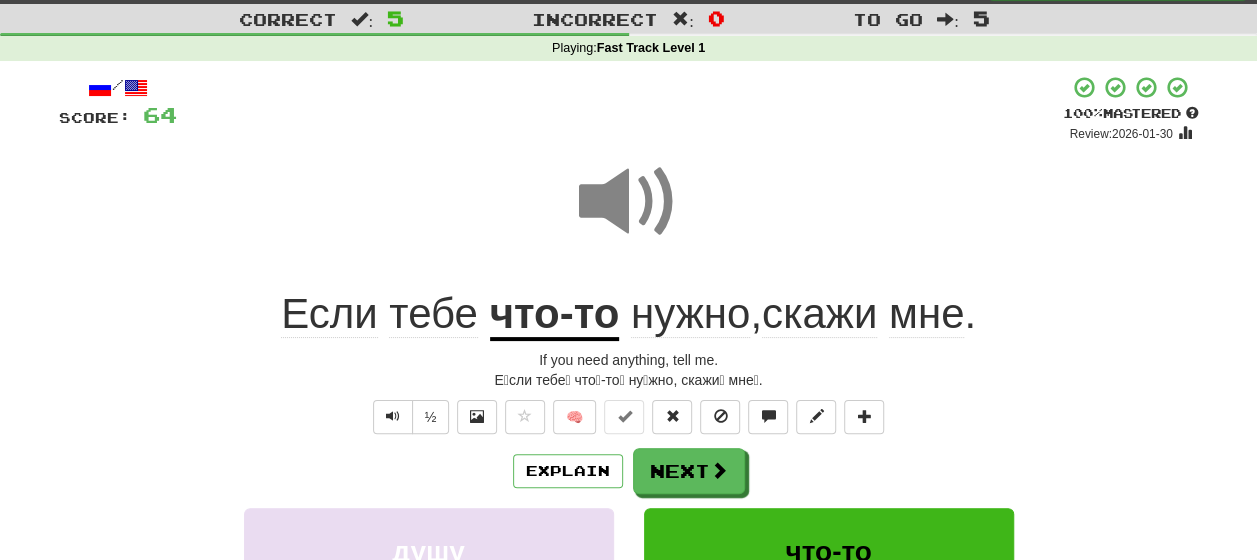 click on "нужно" at bounding box center (690, 314) 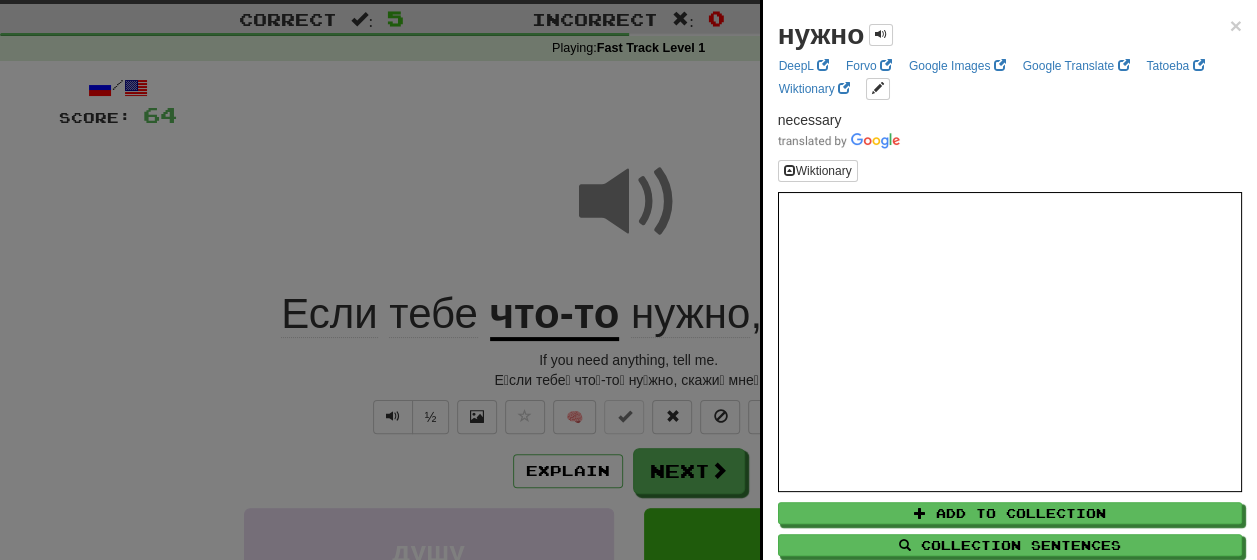click at bounding box center (628, 280) 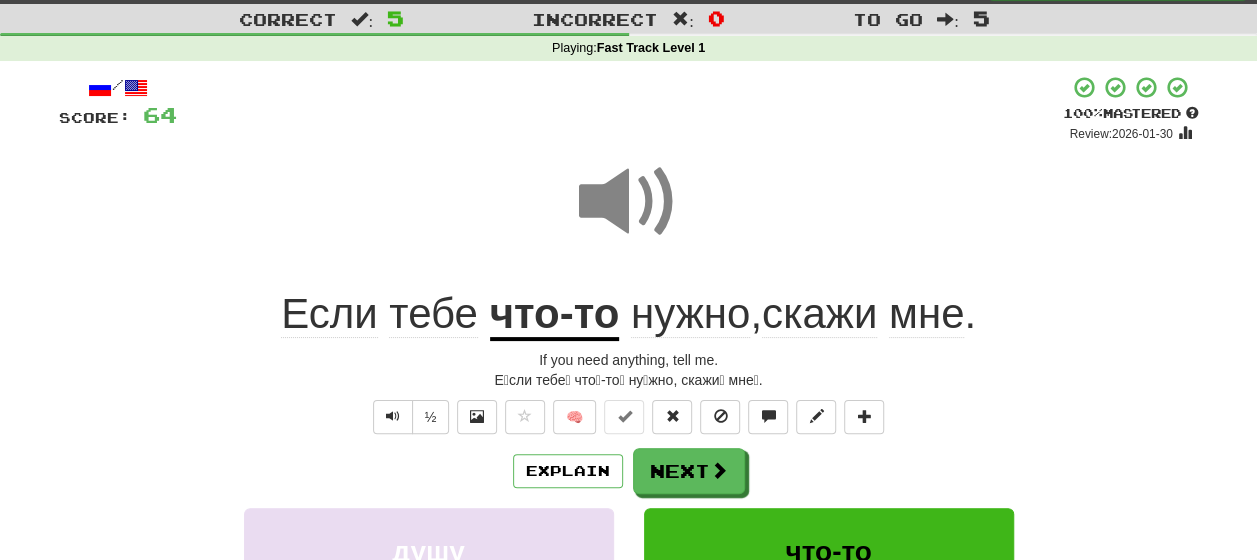 click on "скажи" at bounding box center [819, 314] 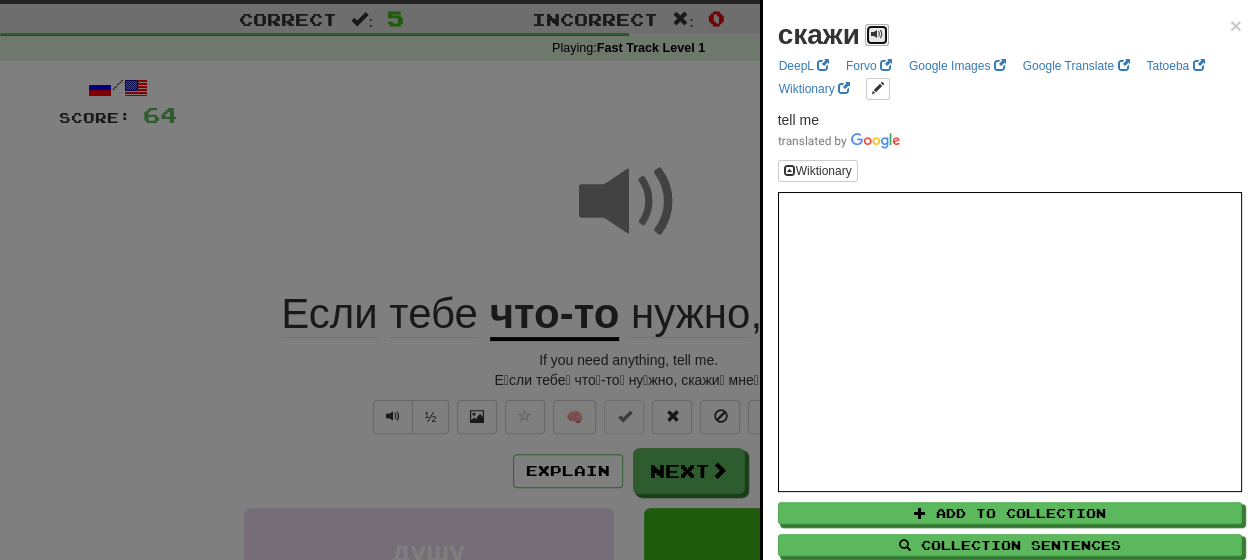 click at bounding box center (877, 34) 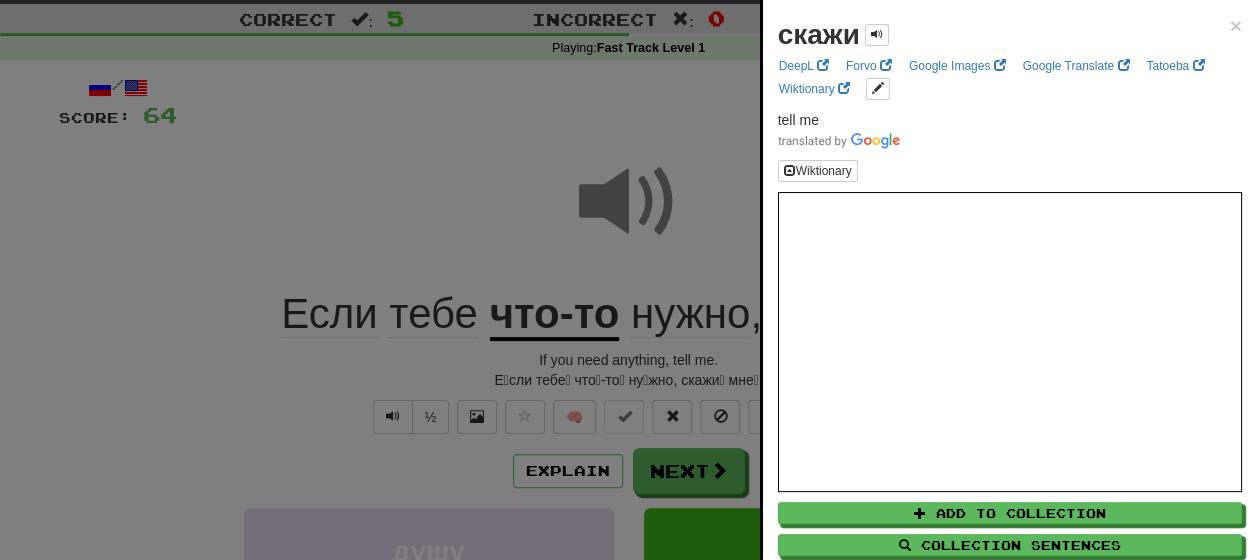 click at bounding box center (628, 280) 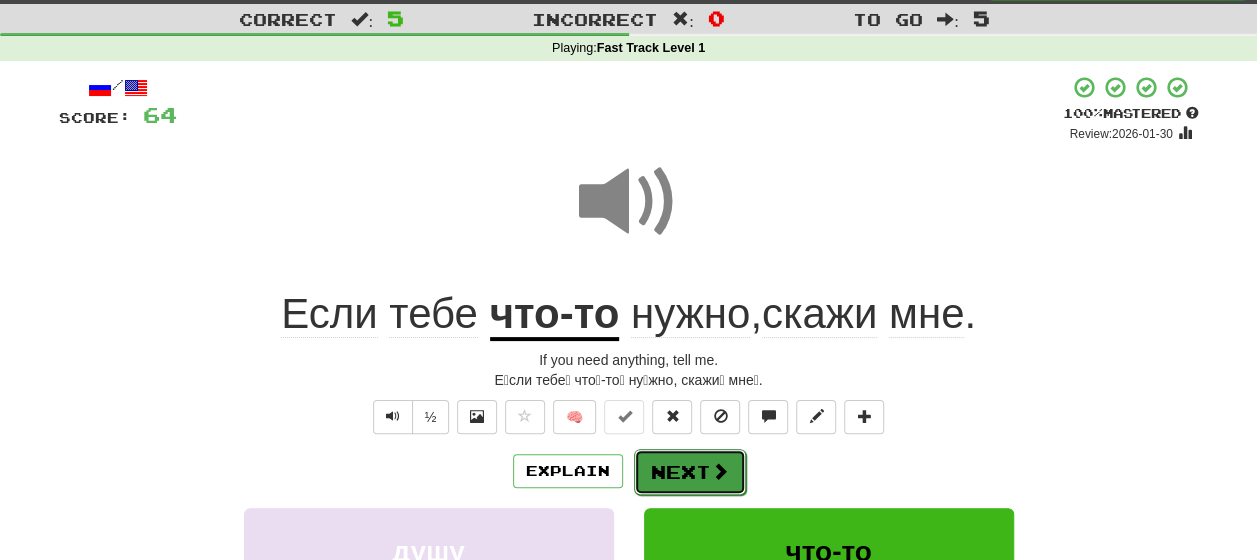 click on "Next" at bounding box center [690, 472] 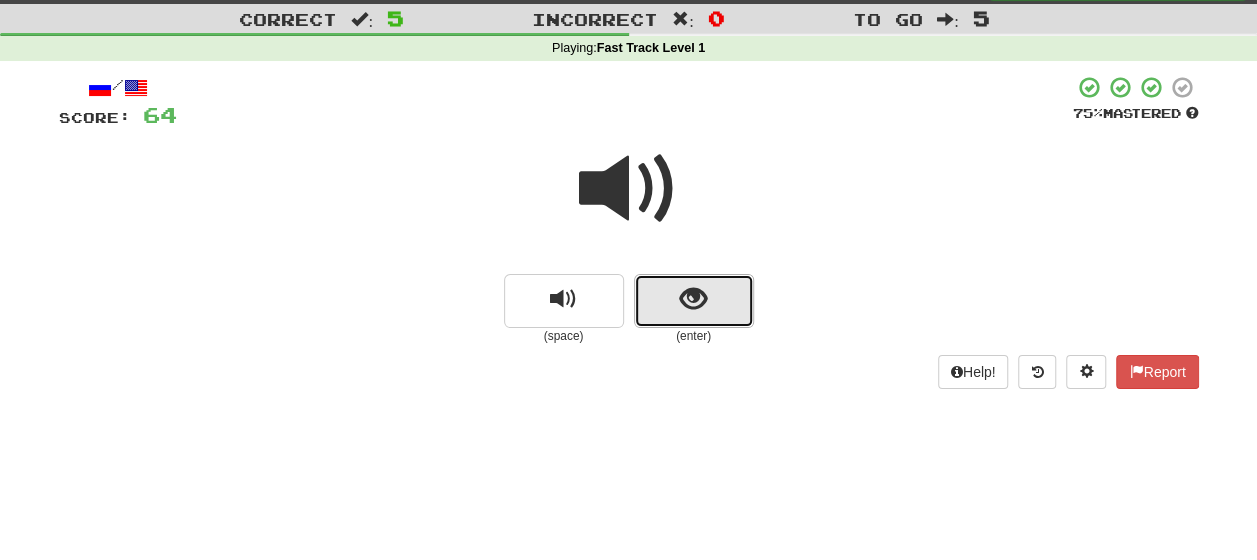 click at bounding box center (693, 299) 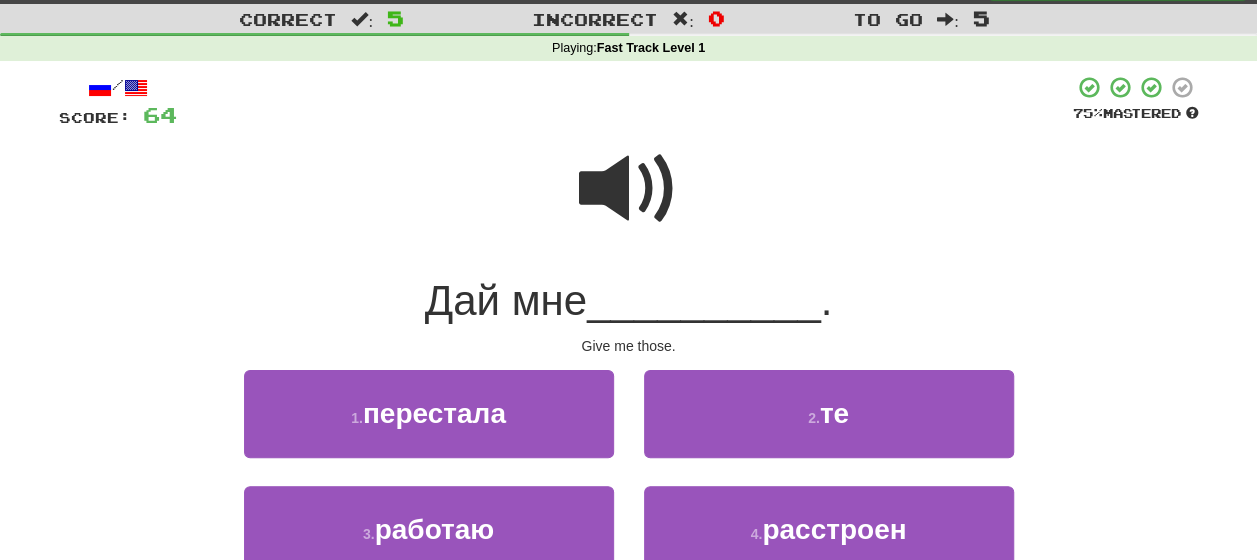 click at bounding box center [629, 189] 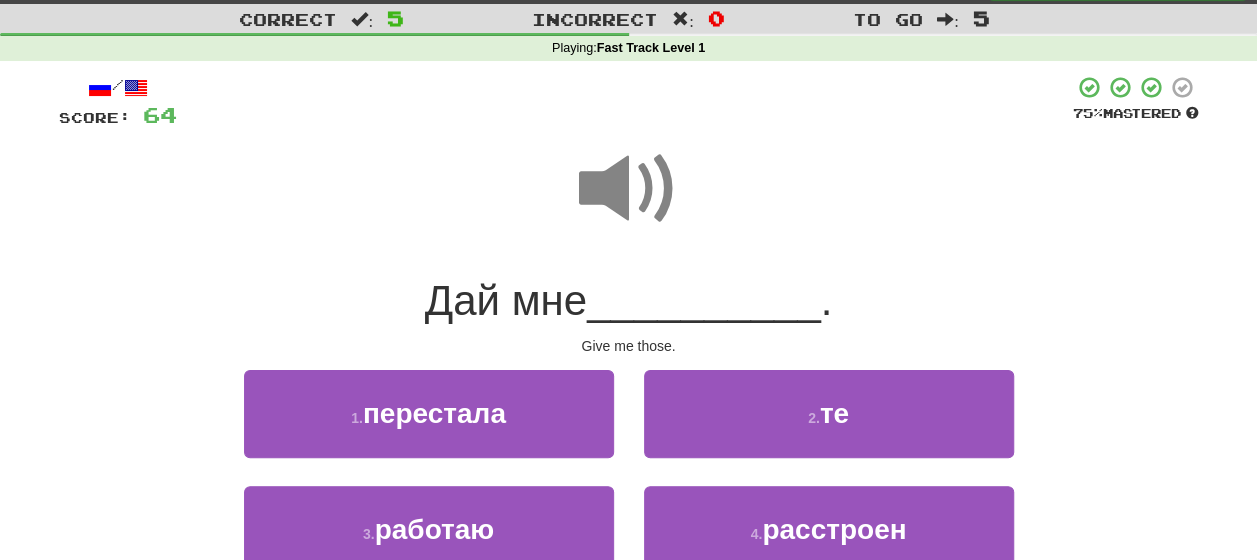 click on "2 .  те" at bounding box center (829, 427) 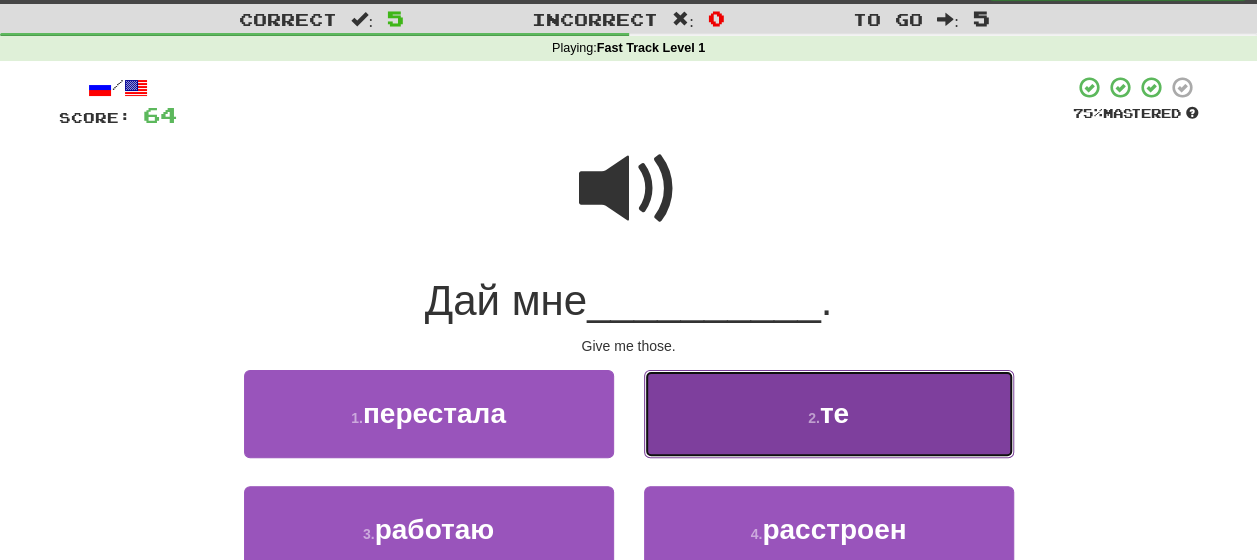click on "2 .  те" at bounding box center [829, 413] 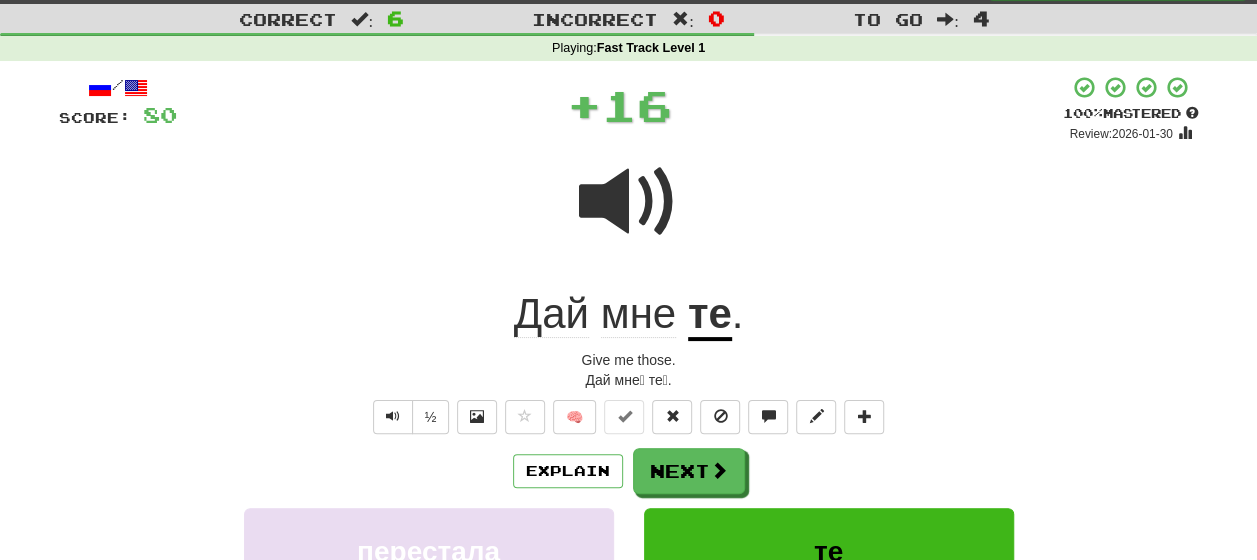 click on "Explain Next" at bounding box center (629, 471) 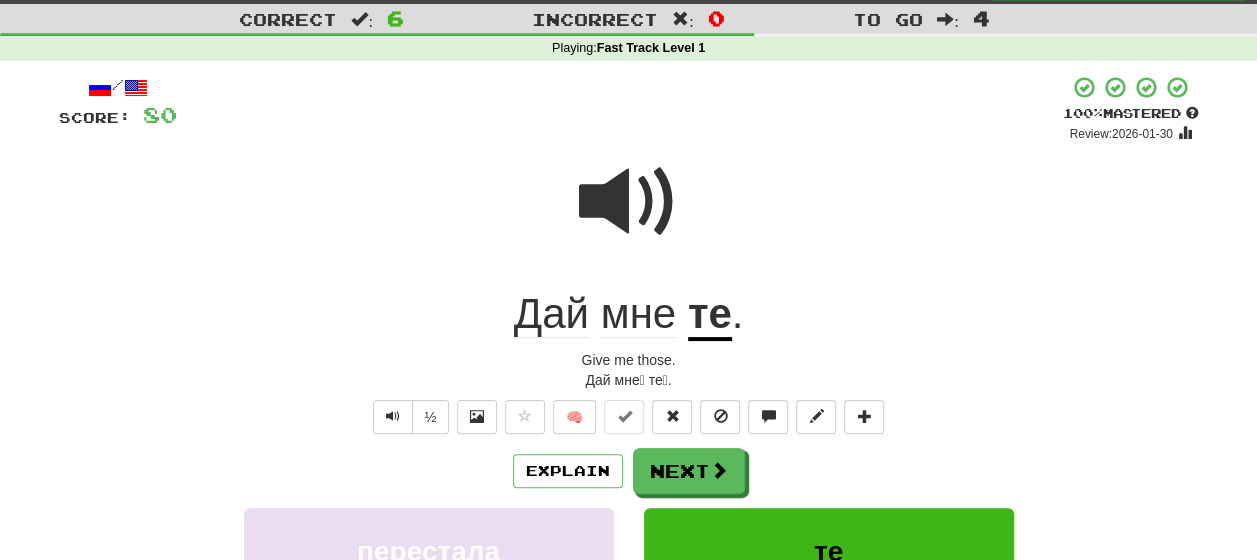 click at bounding box center (629, 202) 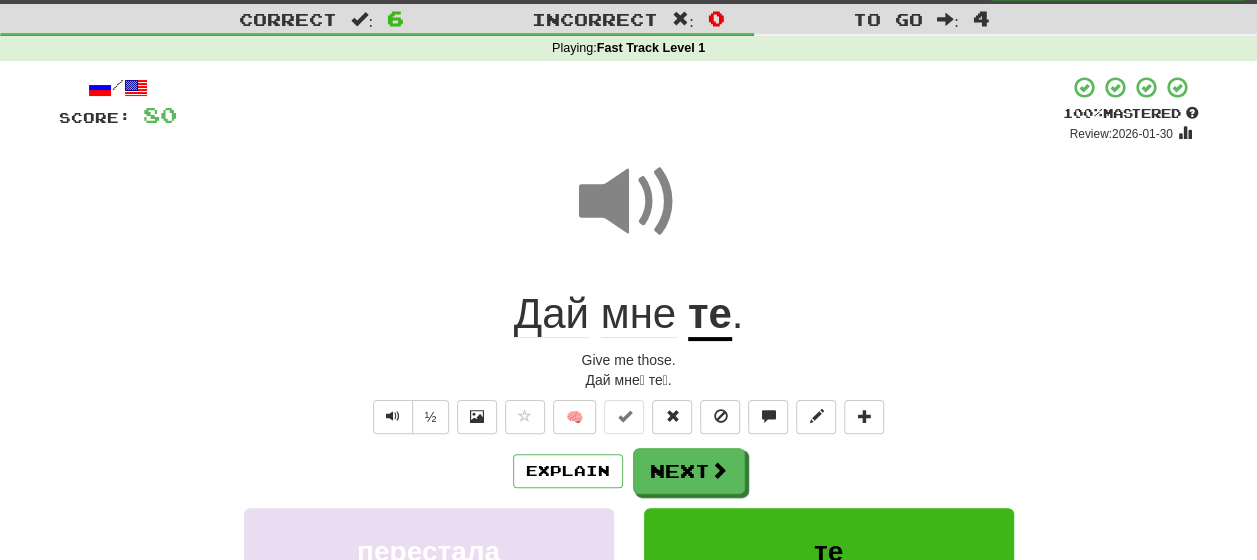 click on "Explain Next" at bounding box center [629, 471] 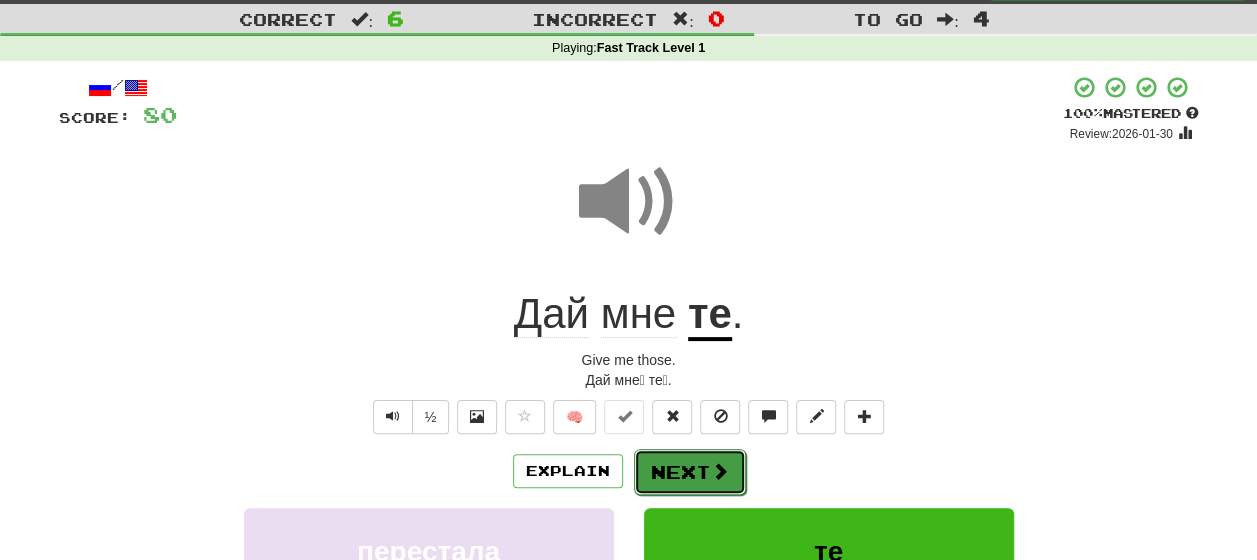 click on "Next" at bounding box center (690, 472) 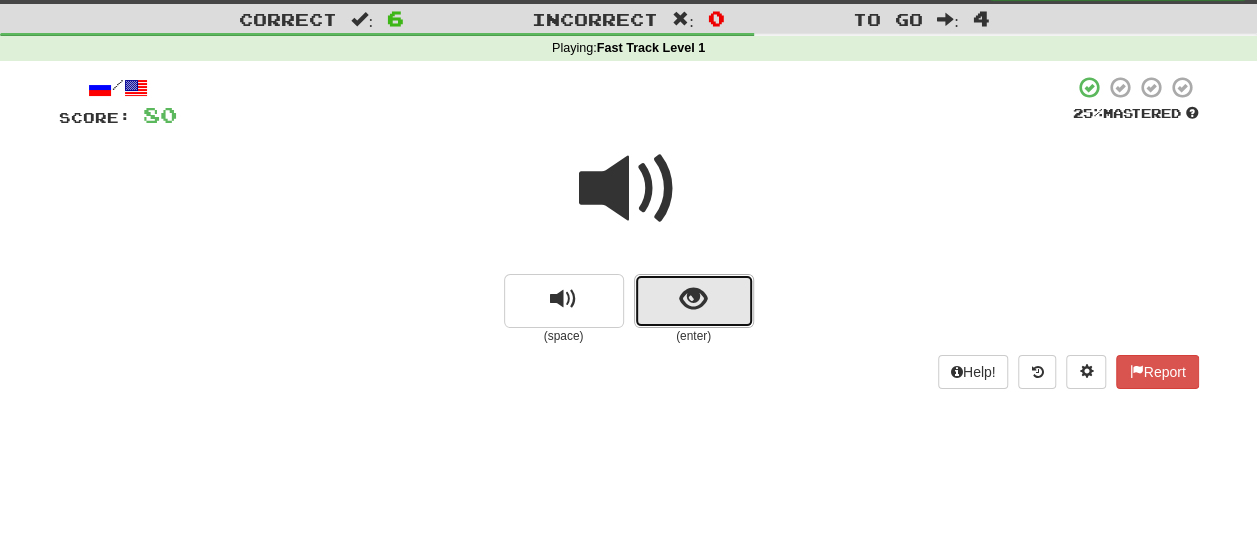 click at bounding box center [693, 299] 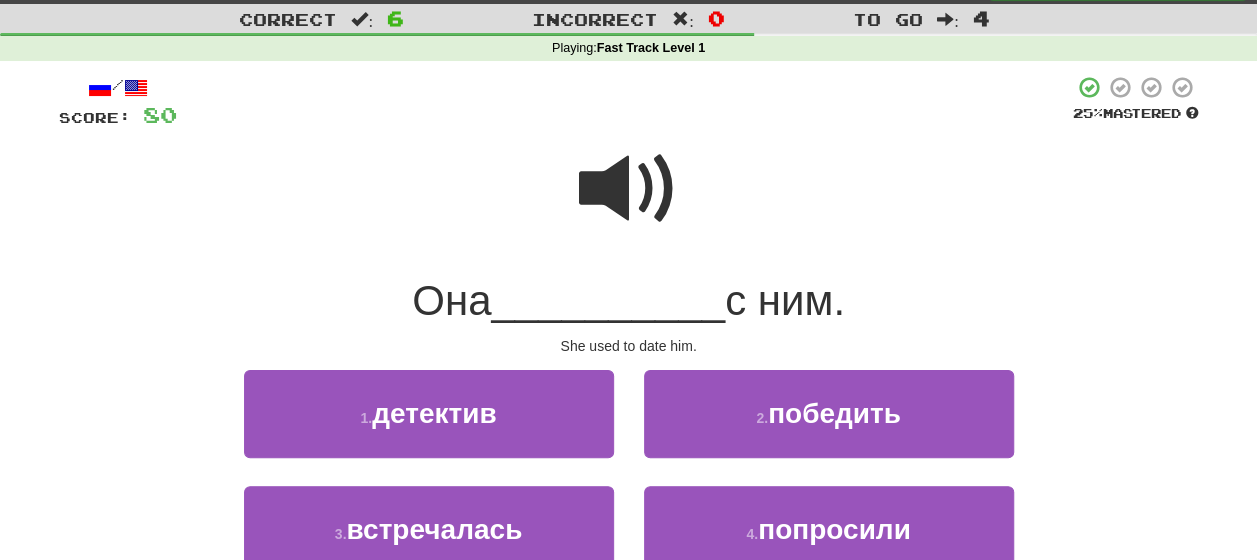 click at bounding box center (629, 189) 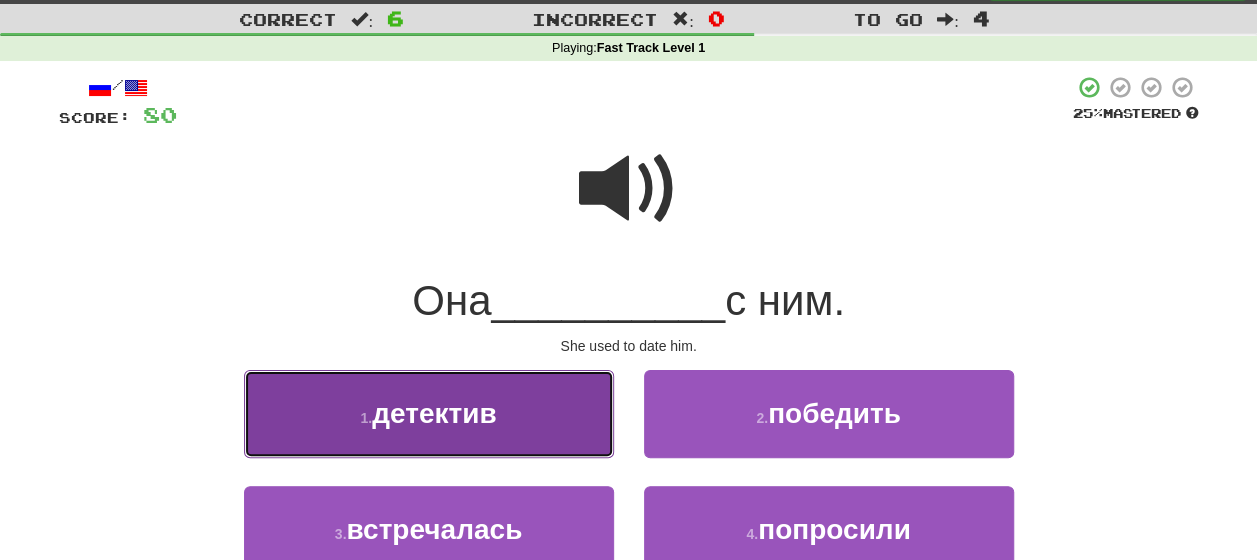 click on "1 .  детектив" at bounding box center [429, 413] 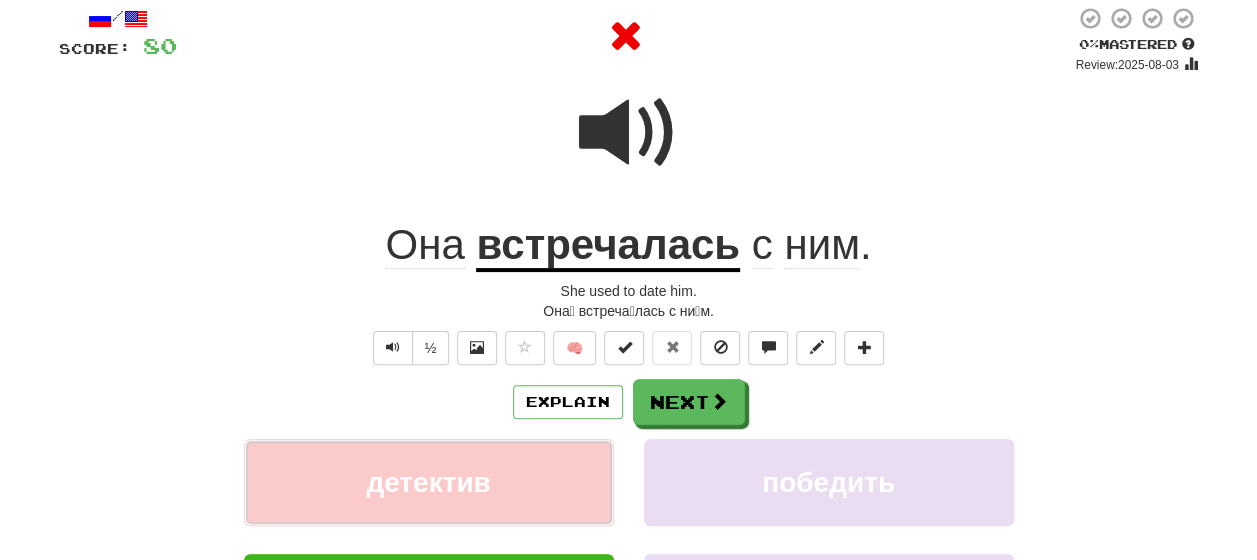 scroll, scrollTop: 147, scrollLeft: 0, axis: vertical 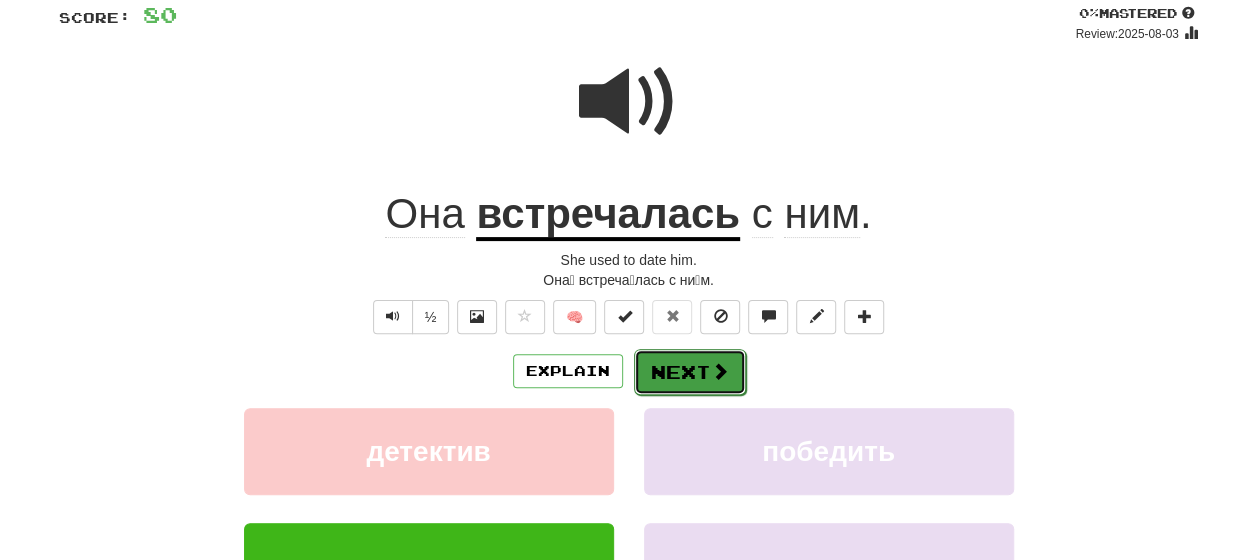 click on "Next" at bounding box center (690, 372) 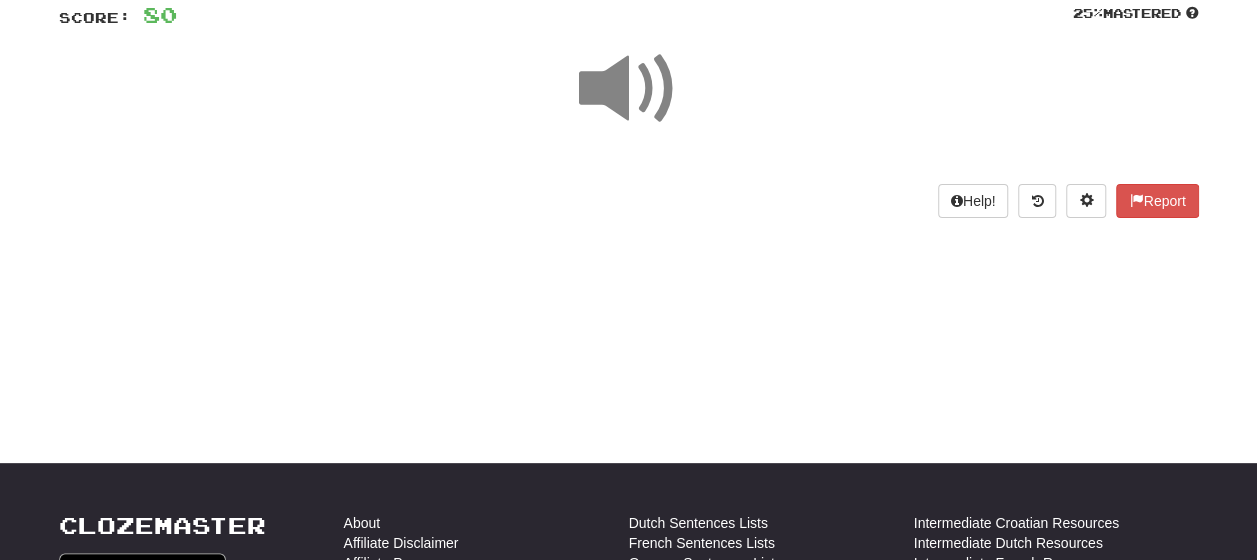 scroll, scrollTop: 47, scrollLeft: 0, axis: vertical 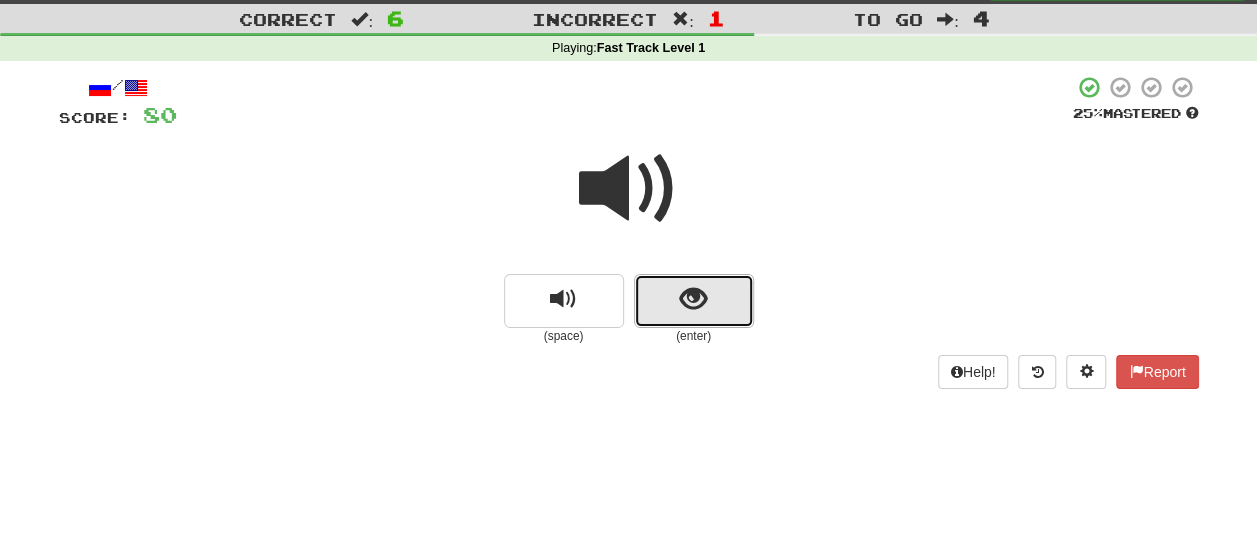 click at bounding box center (694, 301) 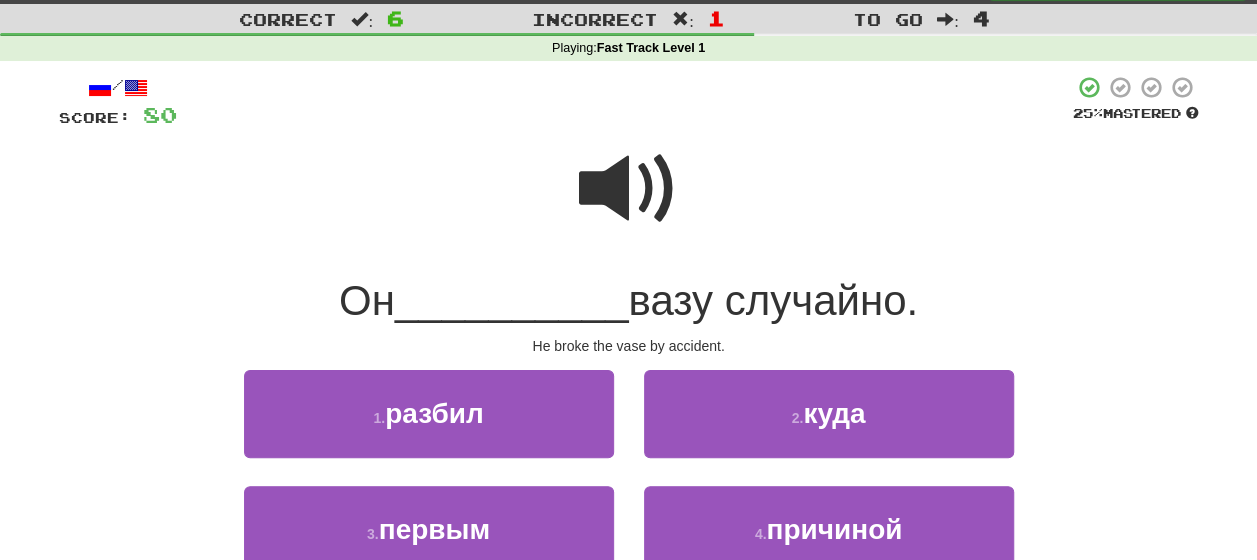 click at bounding box center [629, 189] 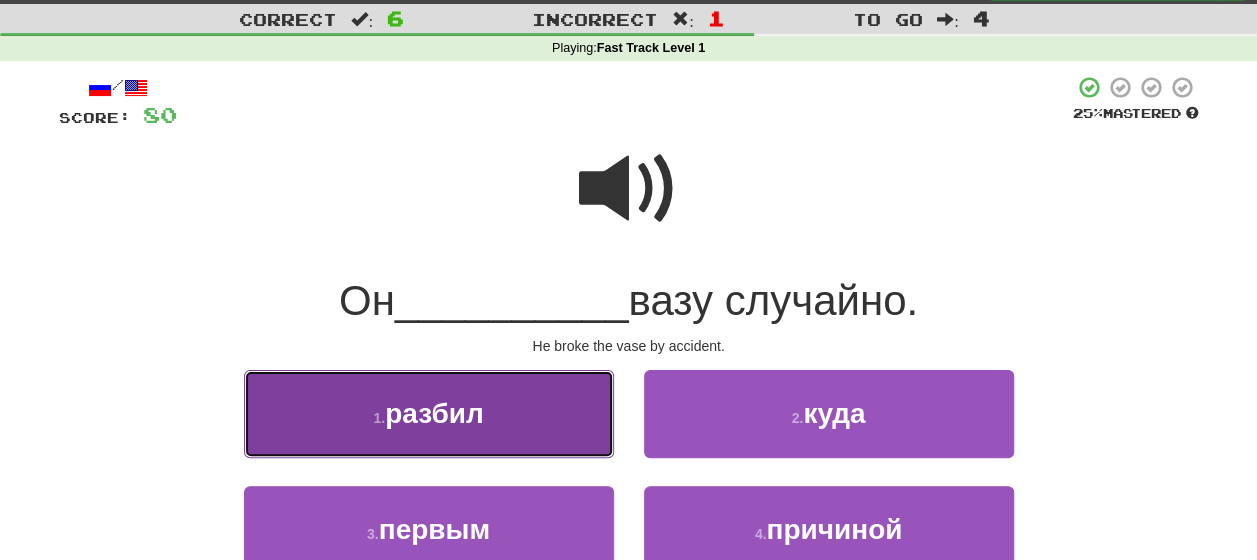 click on "1 .  разбил" at bounding box center [429, 413] 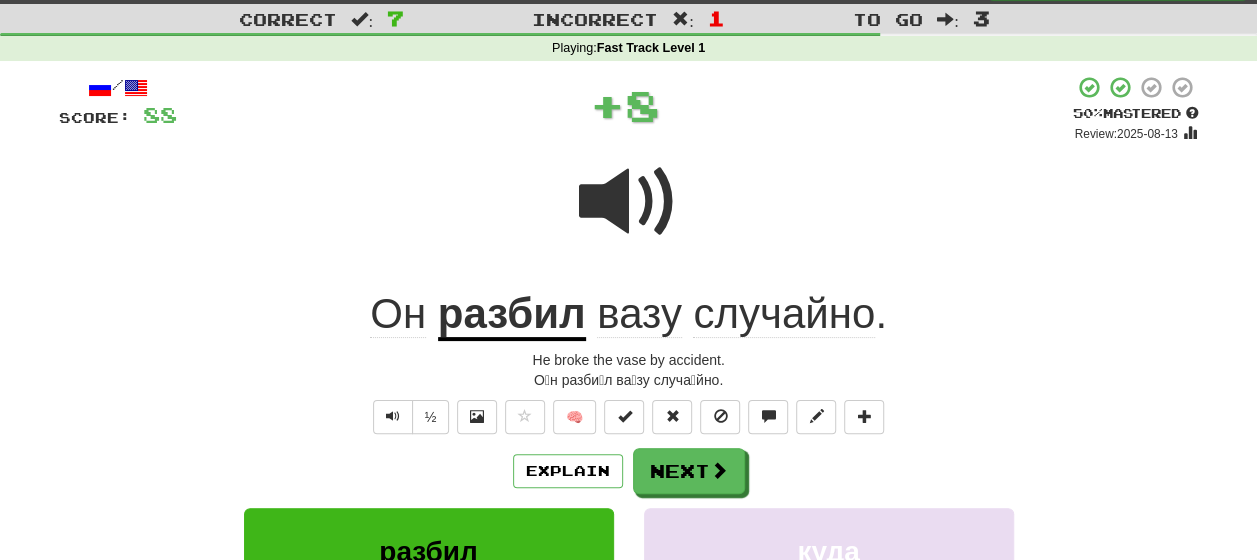 click on "Explain Next" at bounding box center [629, 471] 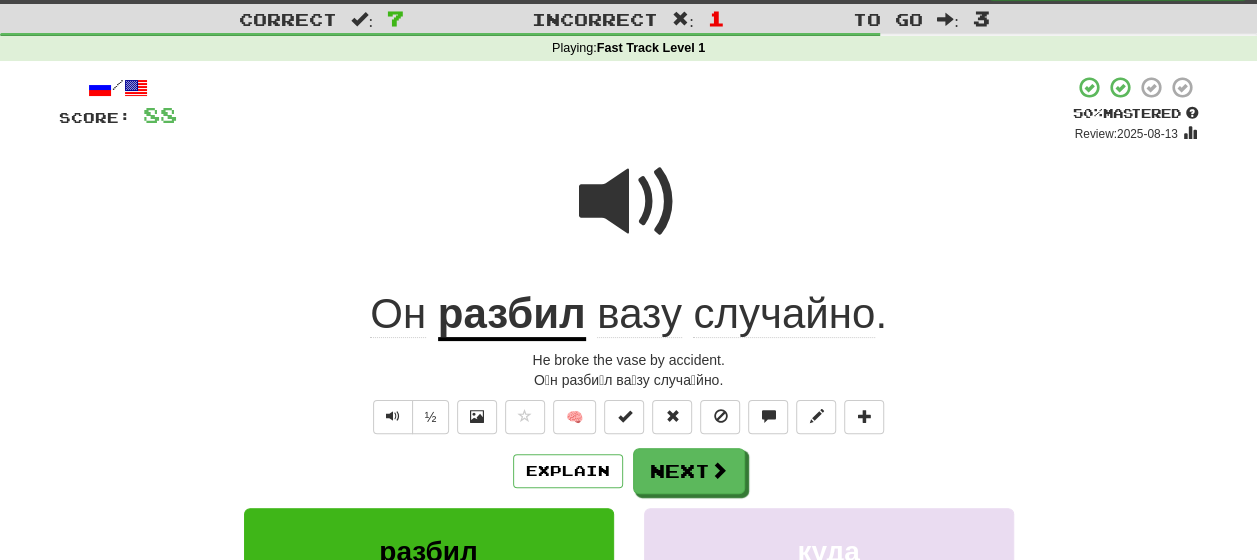 click on "разбил" at bounding box center [512, 315] 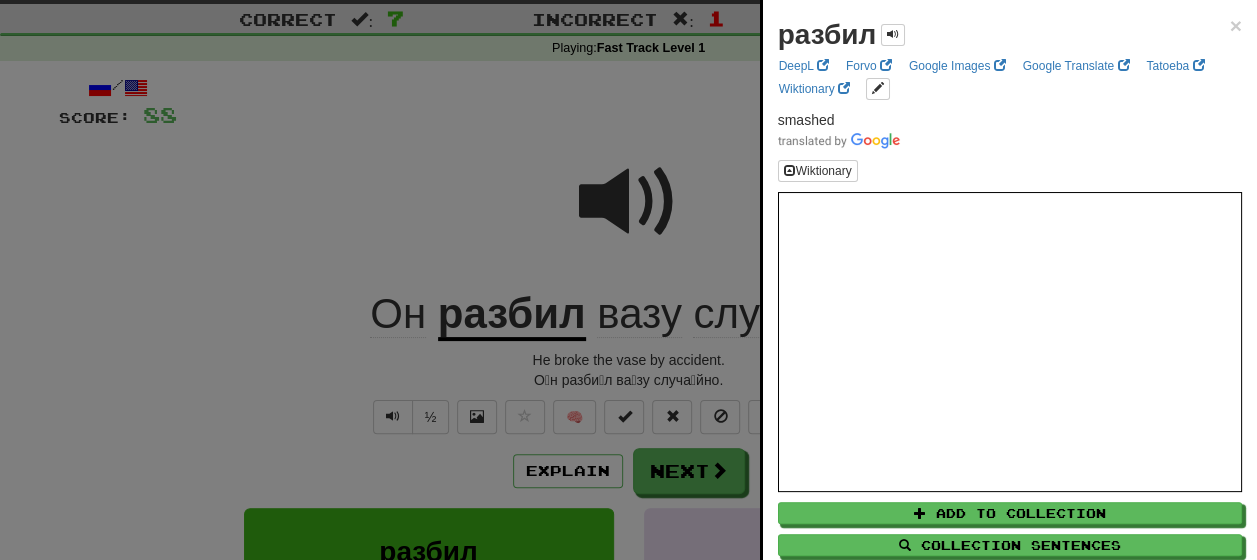 click at bounding box center (628, 280) 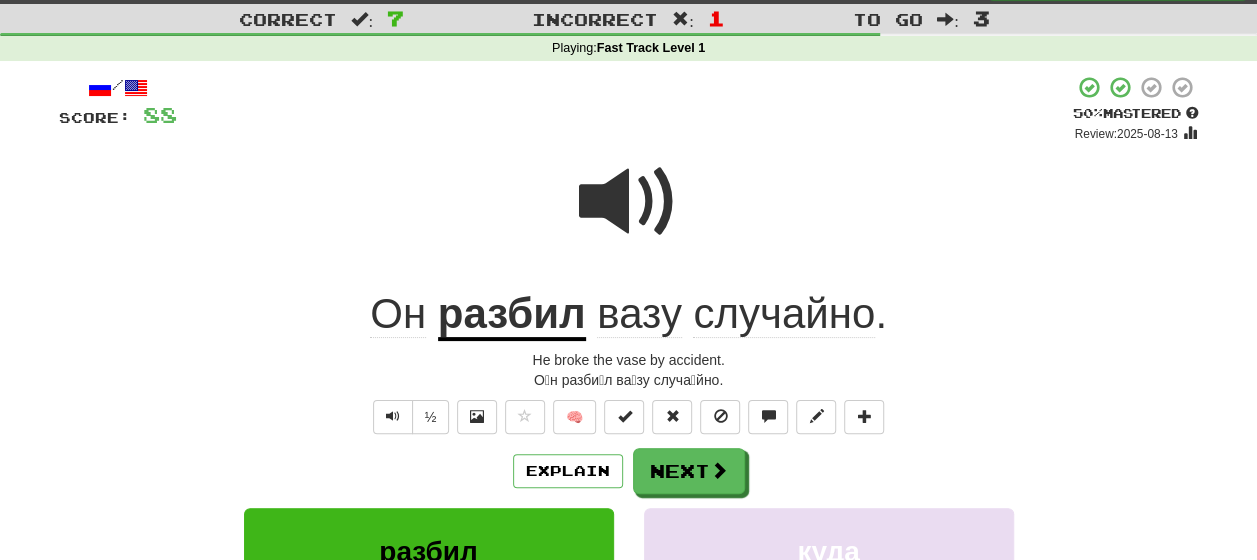 click on "случайно" at bounding box center [784, 314] 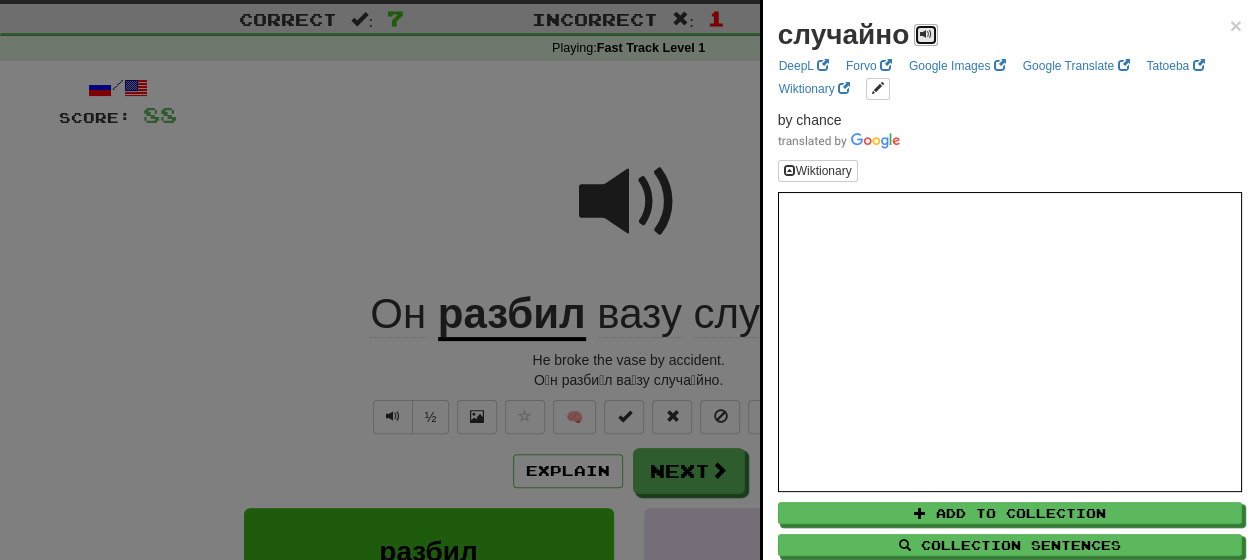 click at bounding box center (926, 34) 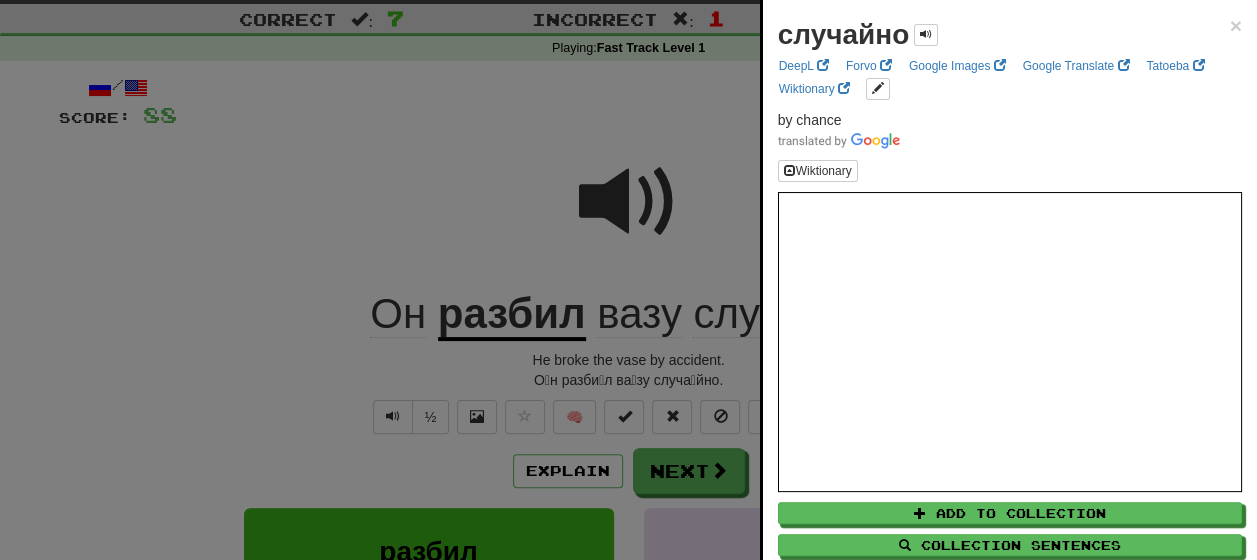 click at bounding box center [628, 280] 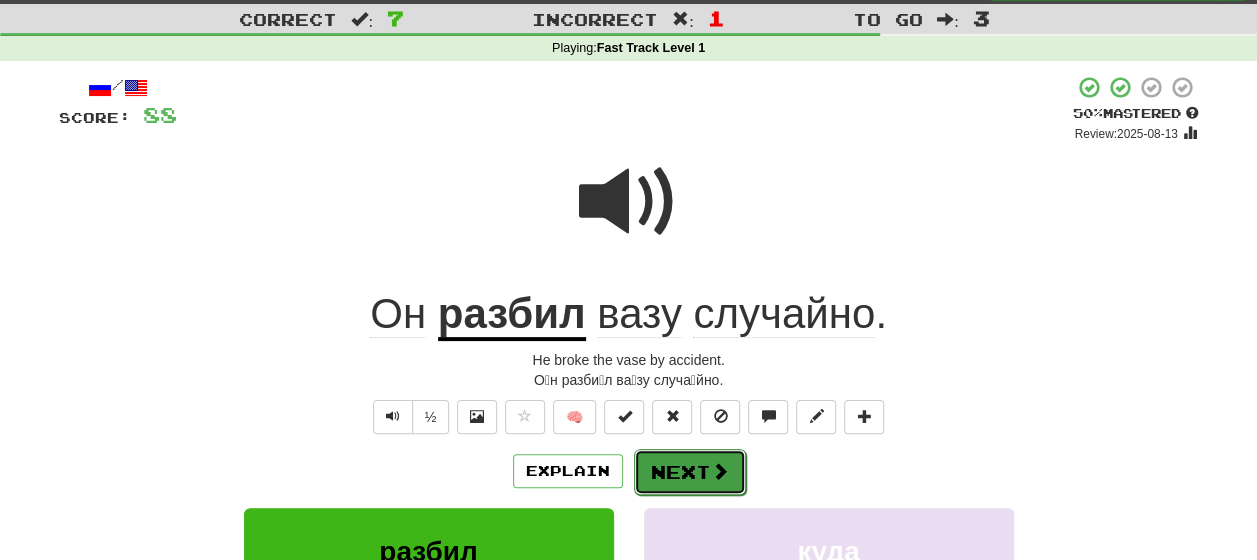 click on "Next" at bounding box center [690, 472] 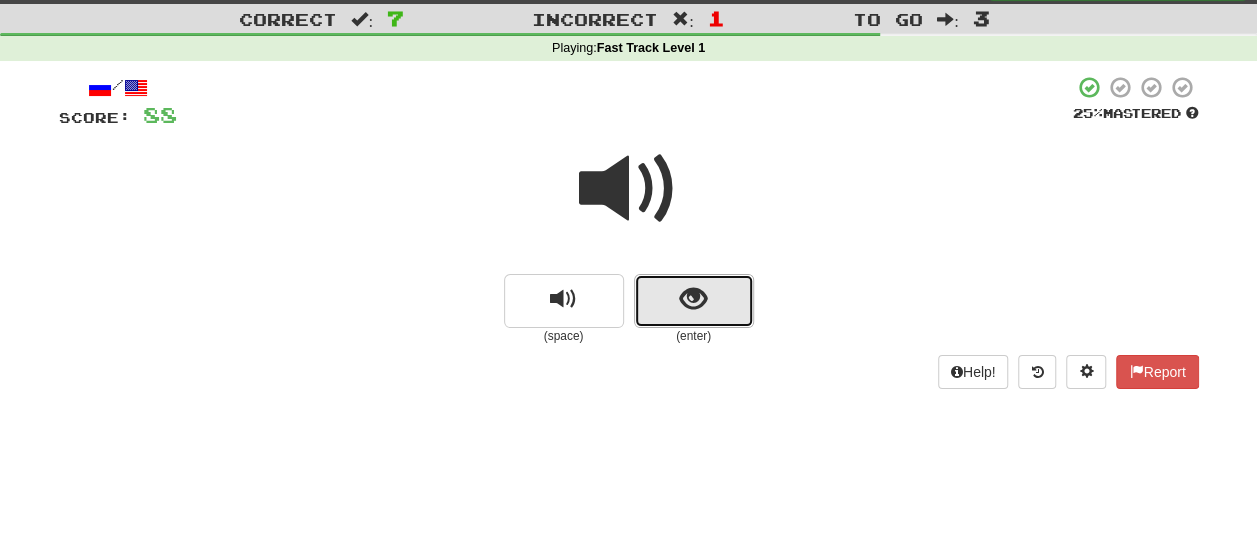 click at bounding box center [693, 299] 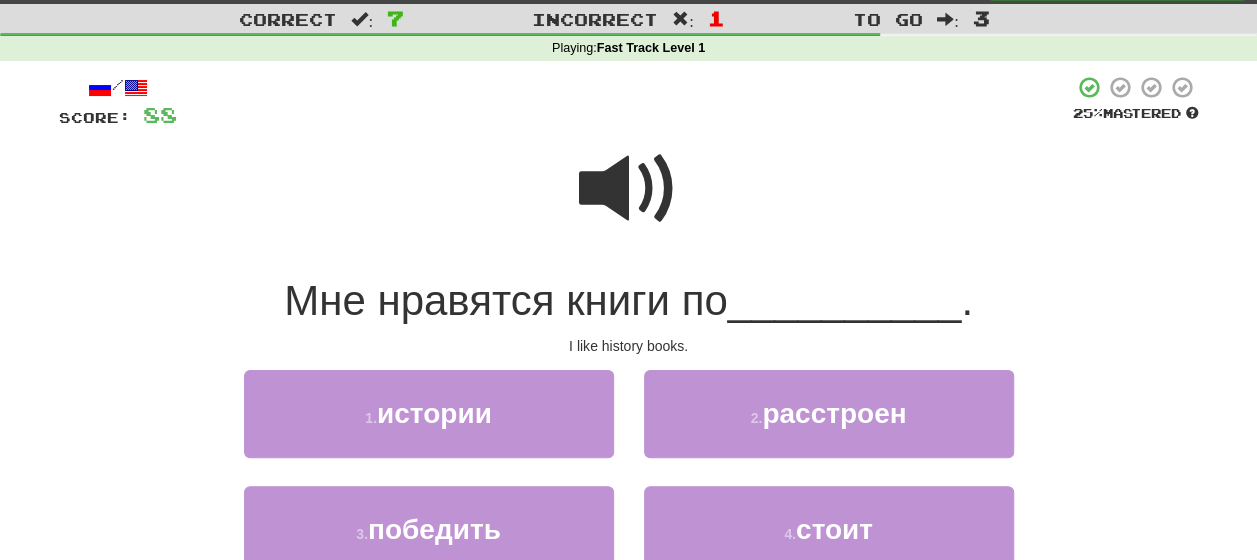 click at bounding box center (629, 189) 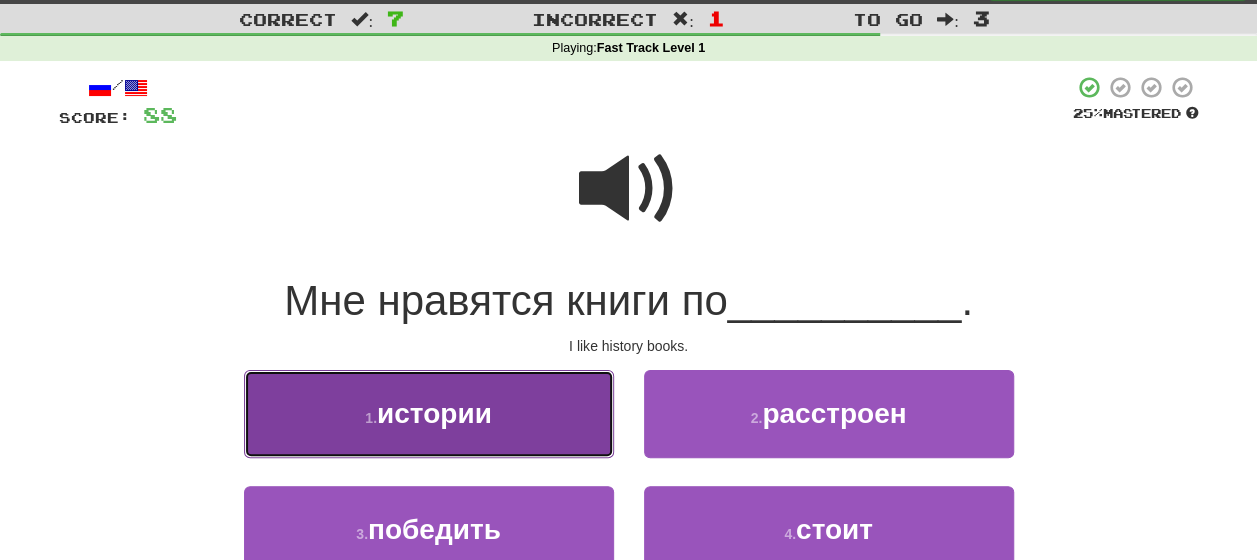 click on "истории" at bounding box center [434, 413] 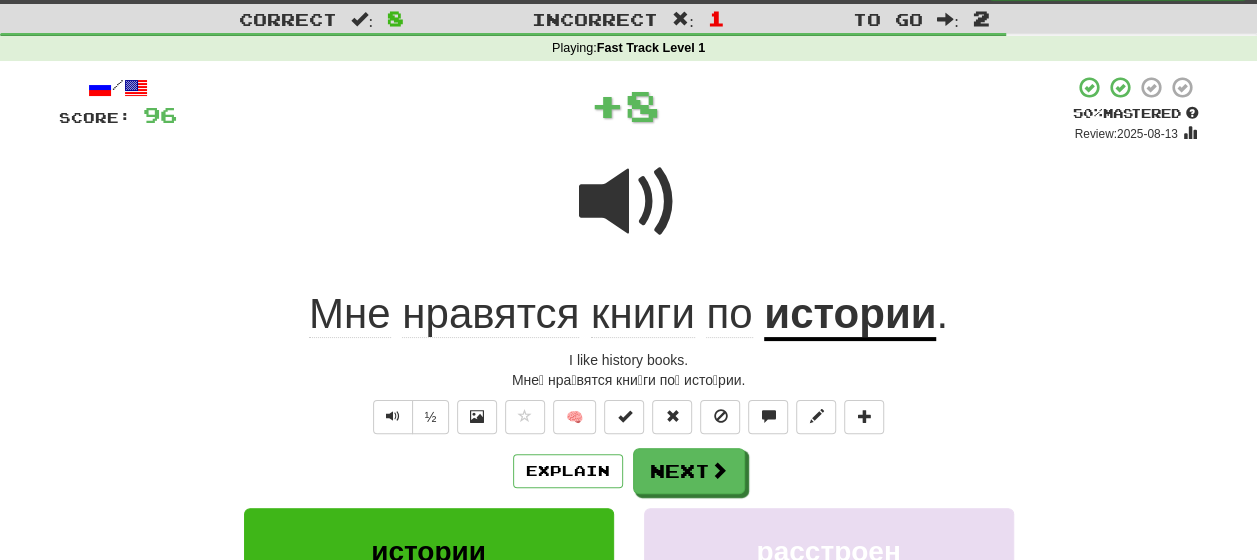 click on "Explain Next" at bounding box center [629, 471] 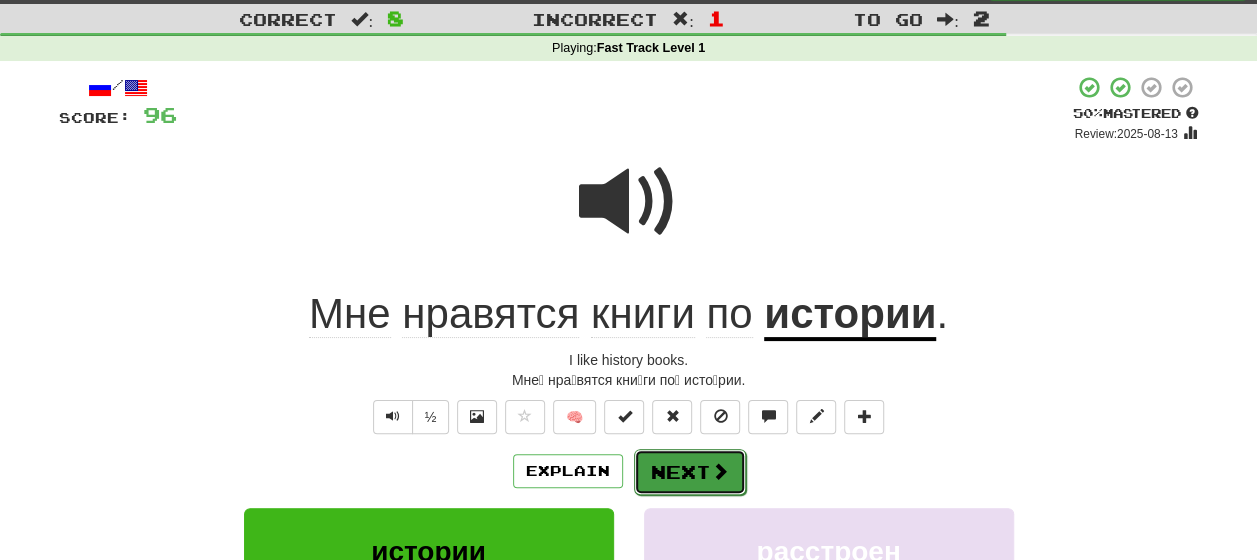 click at bounding box center [720, 471] 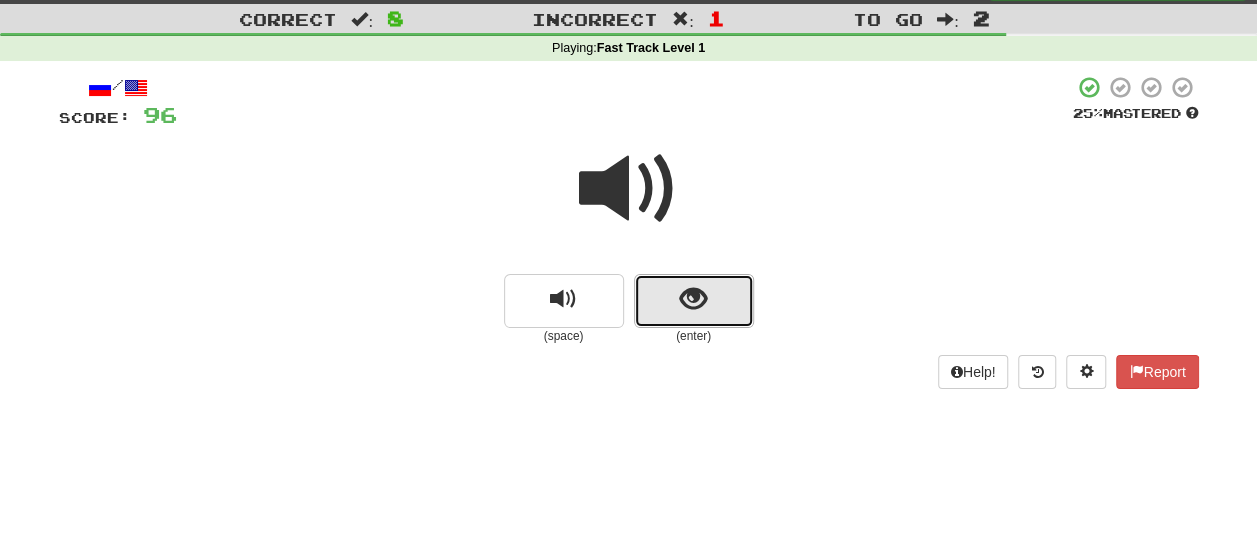 click at bounding box center [694, 301] 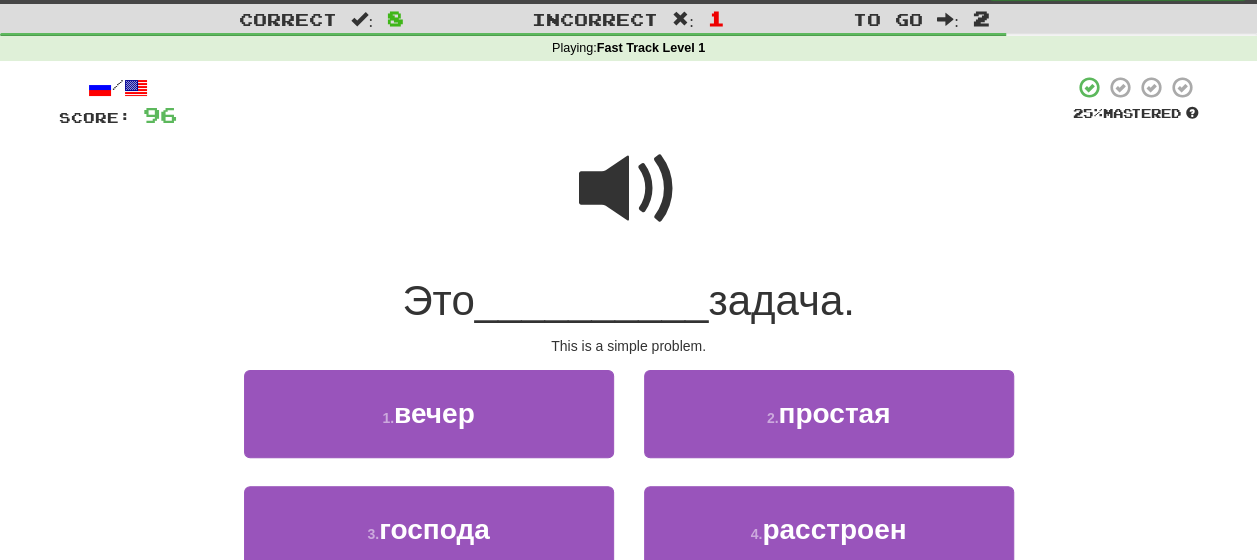 click at bounding box center (629, 189) 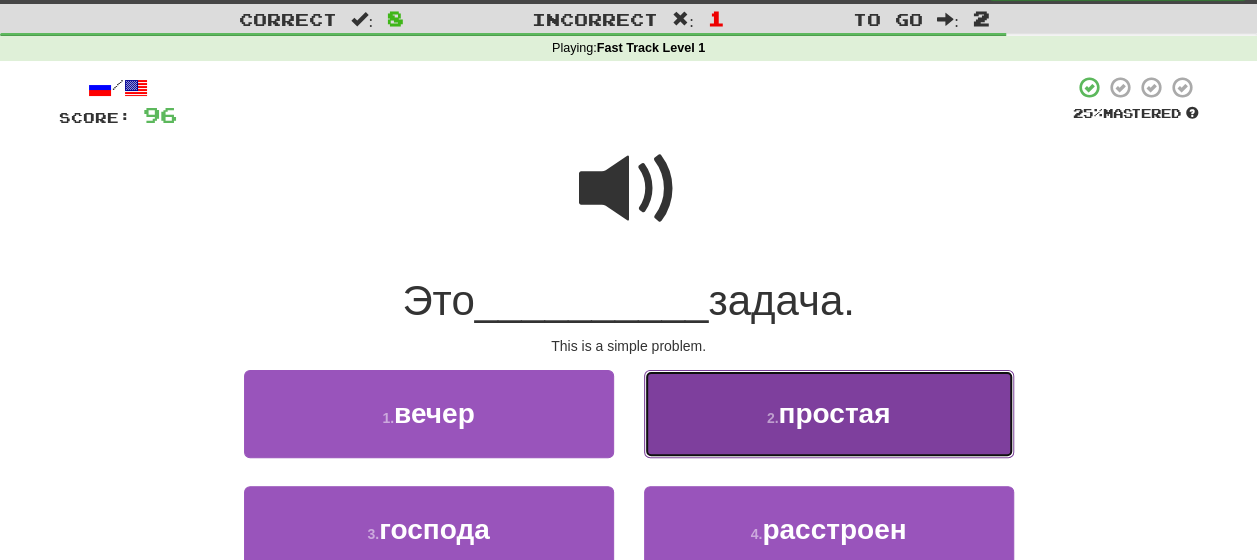 click on "2 .  простая" at bounding box center (829, 413) 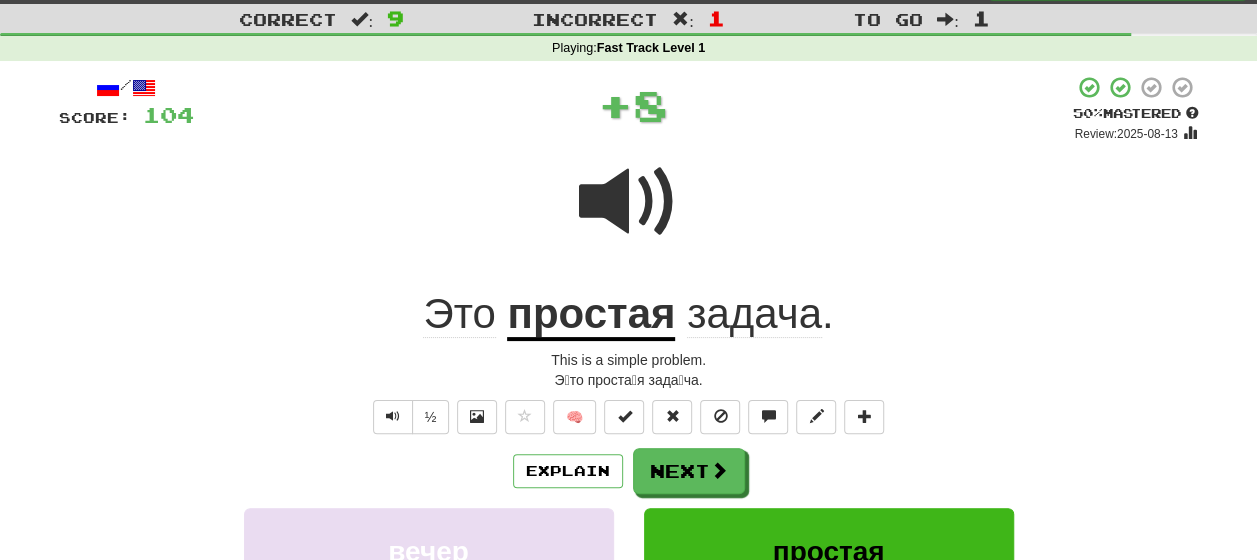 click on "Explain Next" at bounding box center [629, 471] 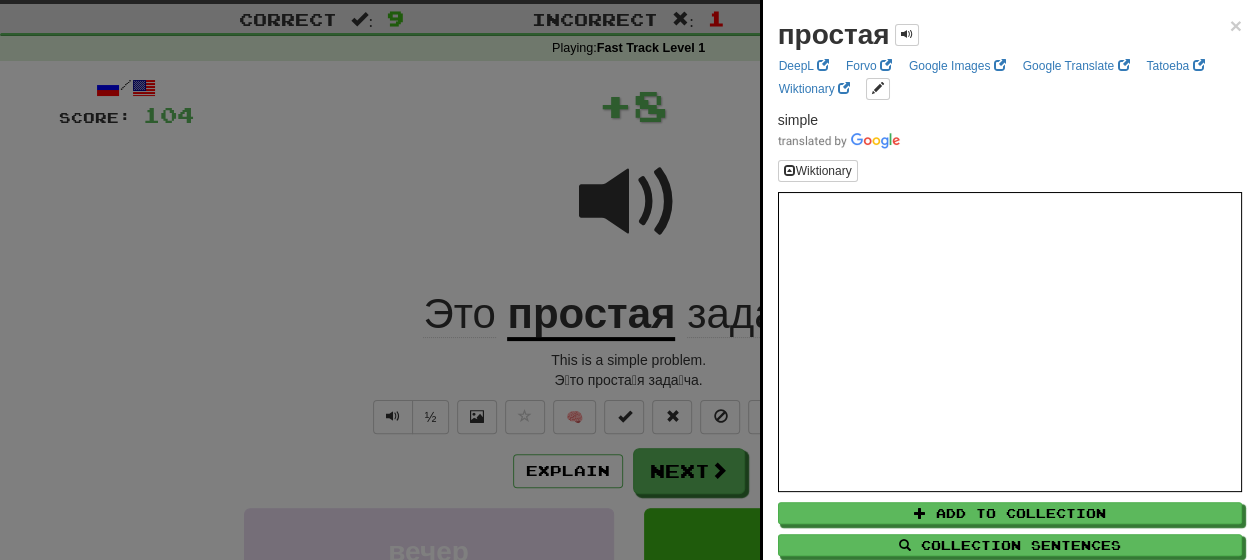 click at bounding box center (628, 280) 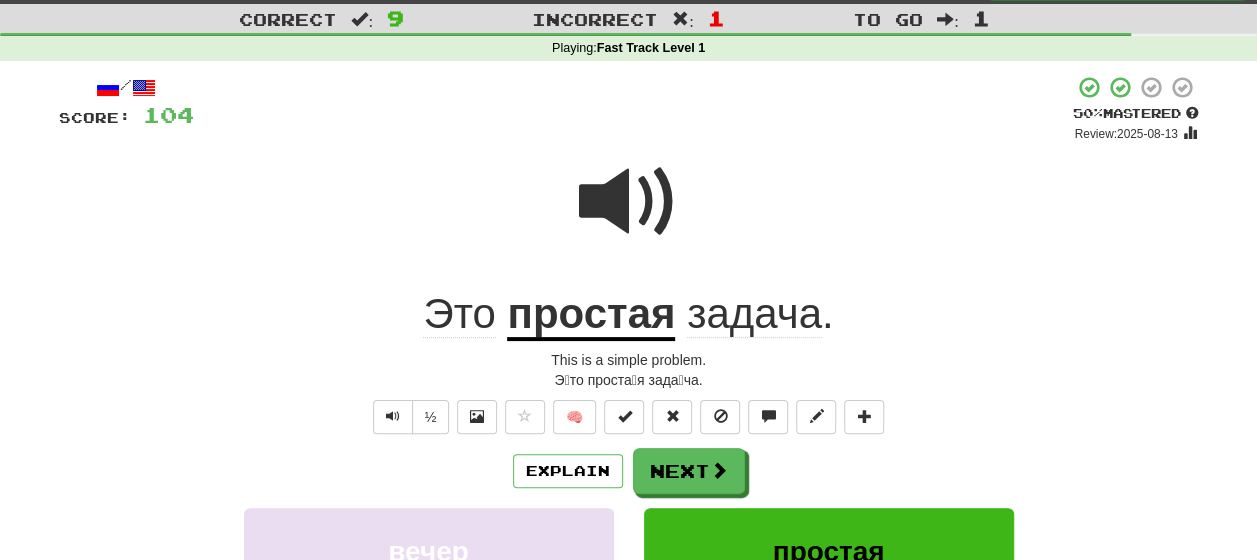 click on "задача" at bounding box center (754, 314) 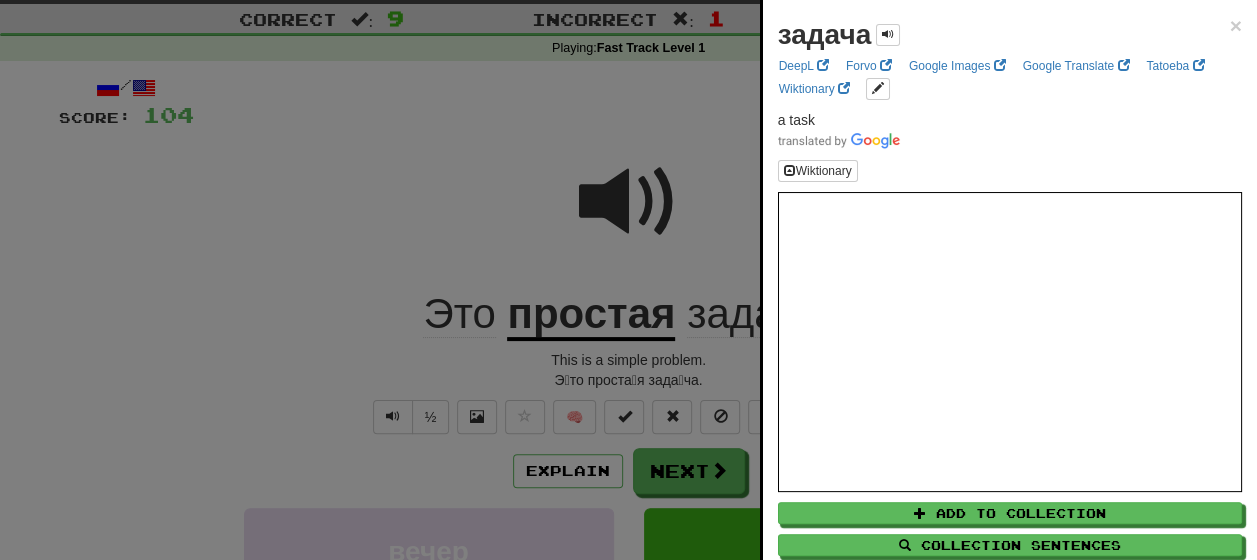 click at bounding box center [628, 280] 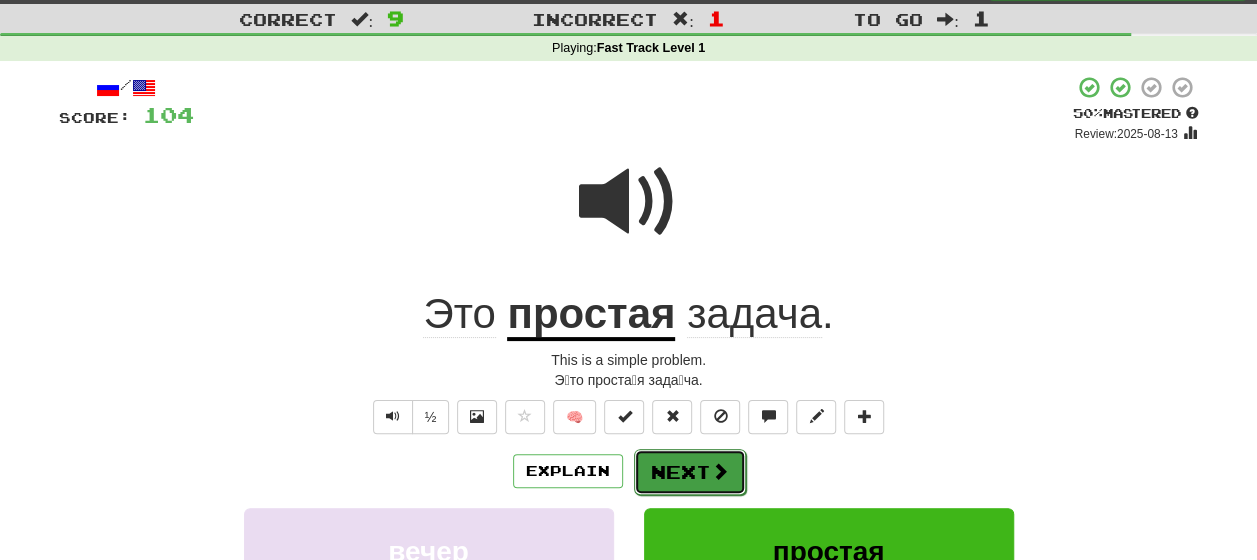 click on "Next" at bounding box center (690, 472) 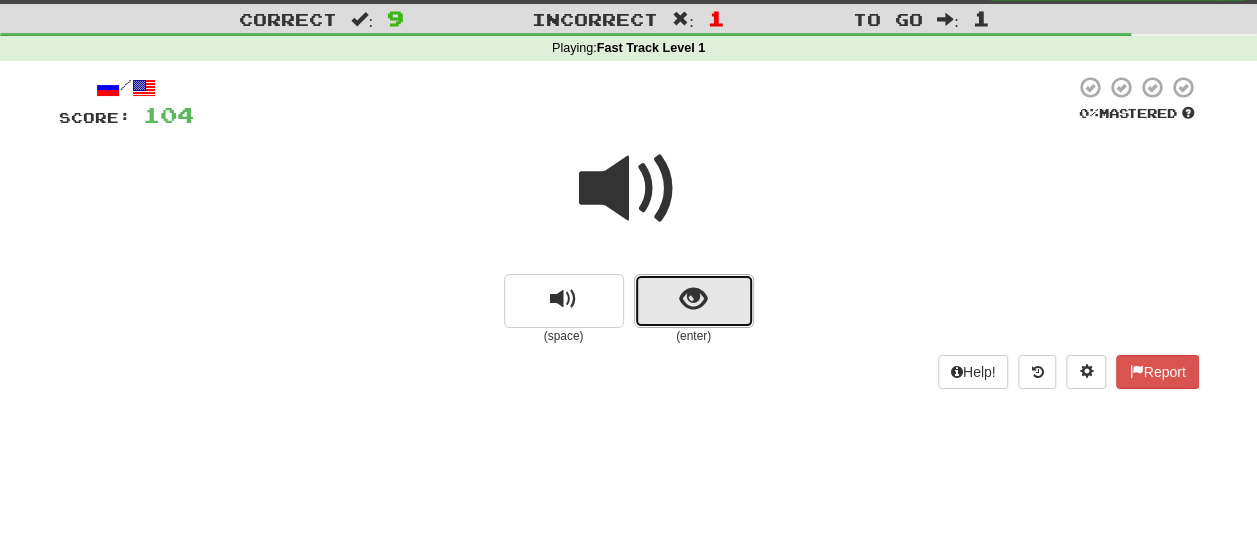click at bounding box center (694, 301) 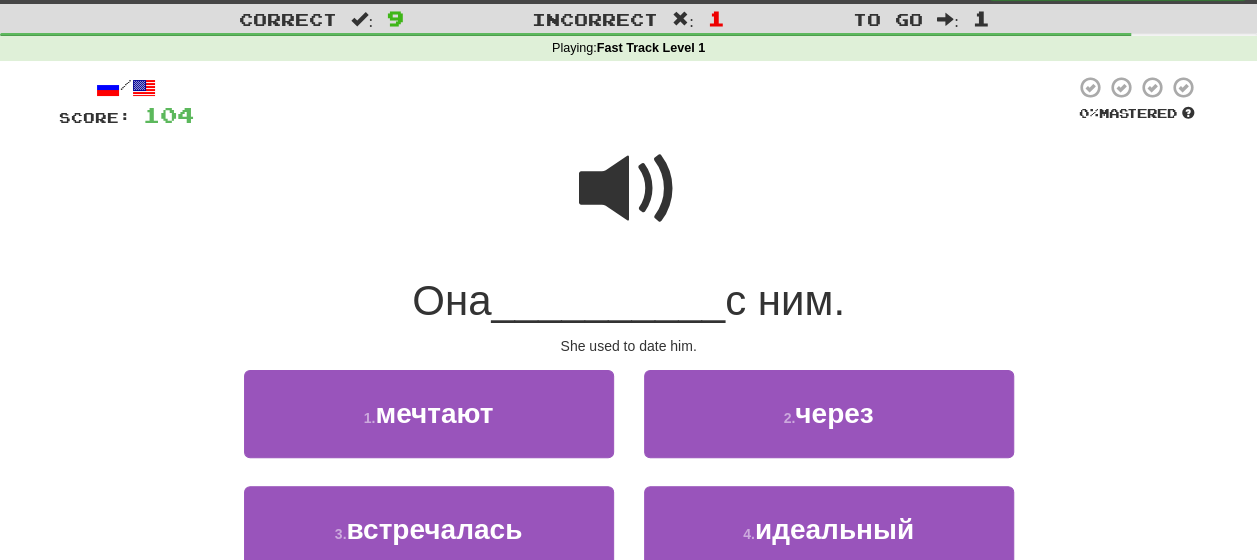 click at bounding box center [629, 189] 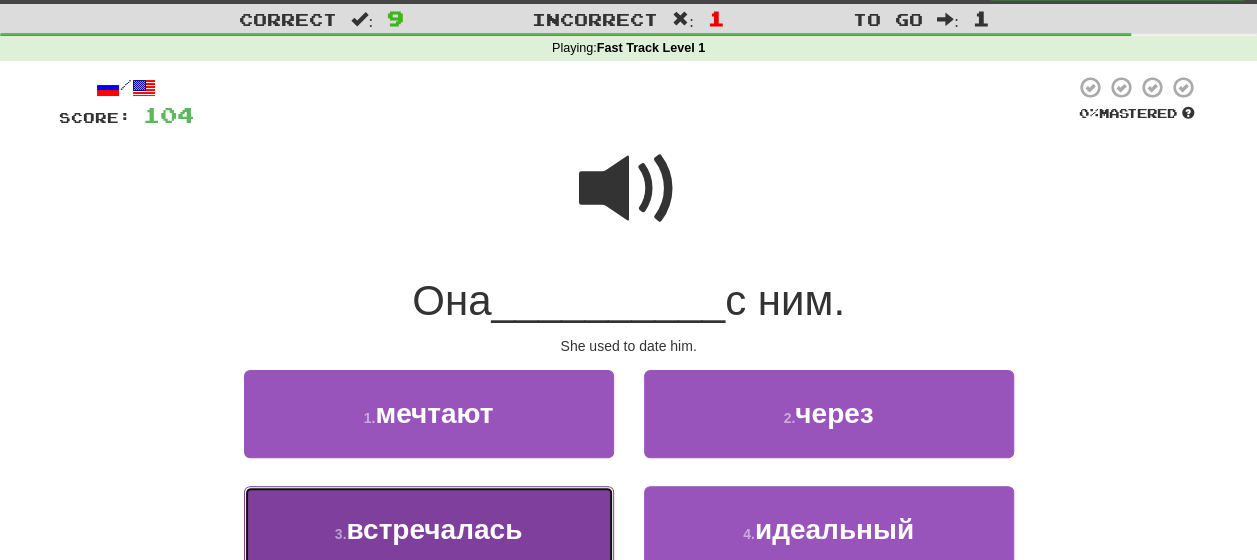 click on "встречалась" at bounding box center (434, 529) 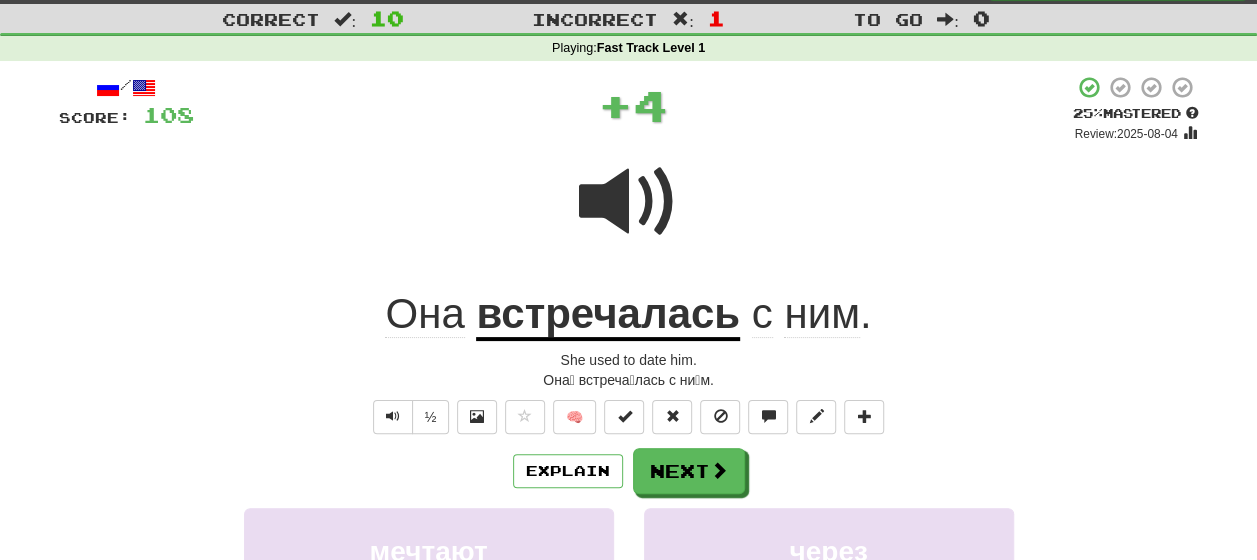 click on "/  Score:   108 + 4 25 %  Mastered Review:  2025-08-04 Она   встречалась   с   ним . She used to date him. Она́ встреча́лась с ни́м. ½ 🧠 Explain Next мечтают через встречалась идеальный Learn more: мечтают через встречалась идеальный  Help!  Report" at bounding box center [629, 443] 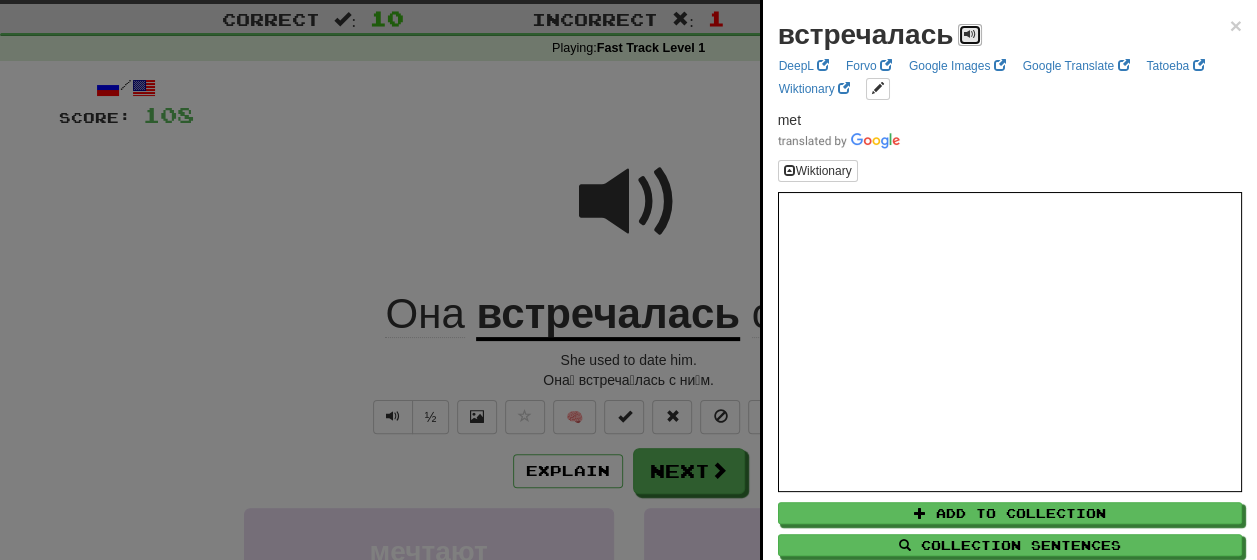click at bounding box center (970, 34) 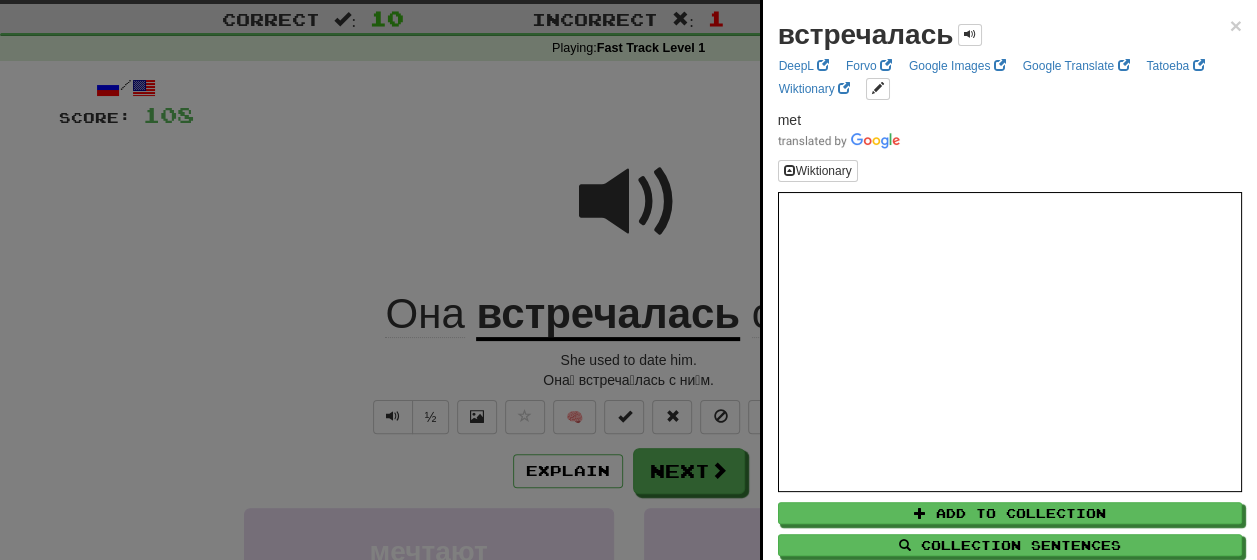 click at bounding box center [628, 280] 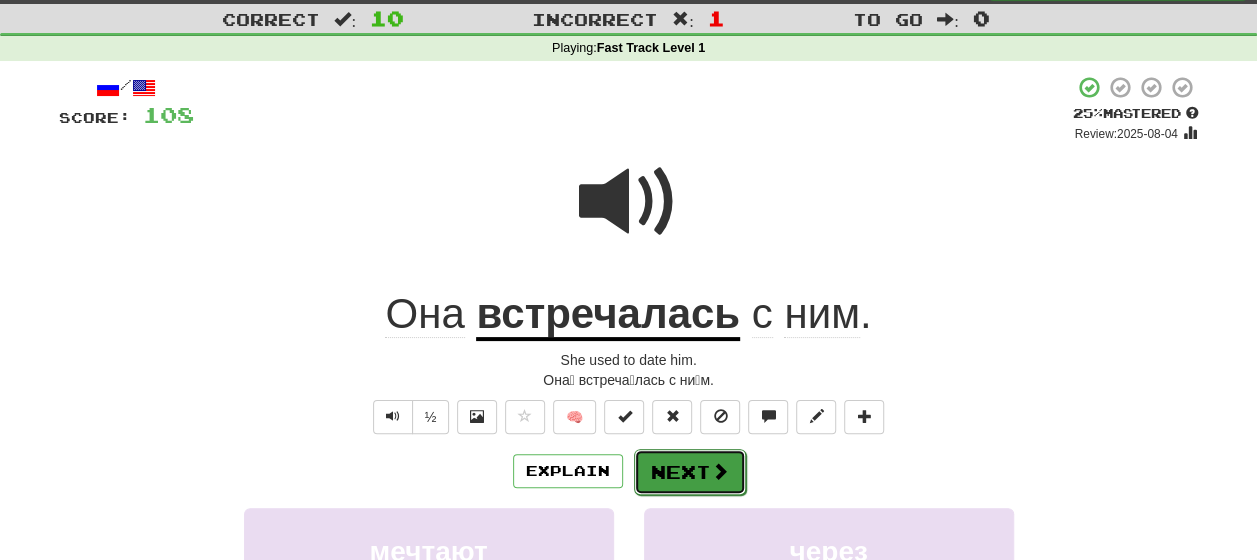 click on "Next" at bounding box center [690, 472] 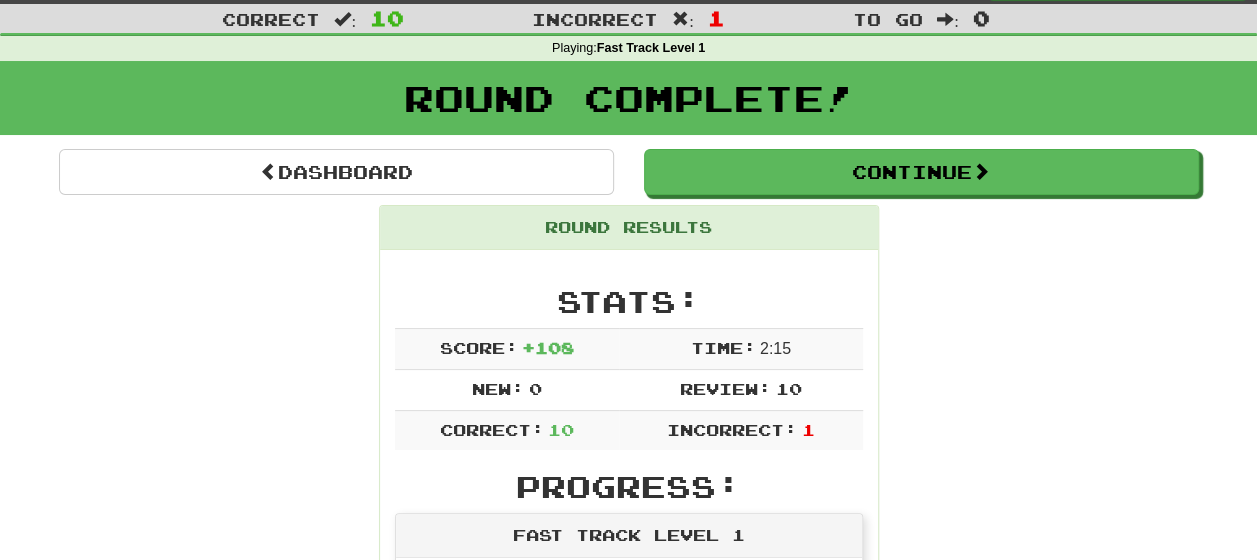 scroll, scrollTop: 0, scrollLeft: 0, axis: both 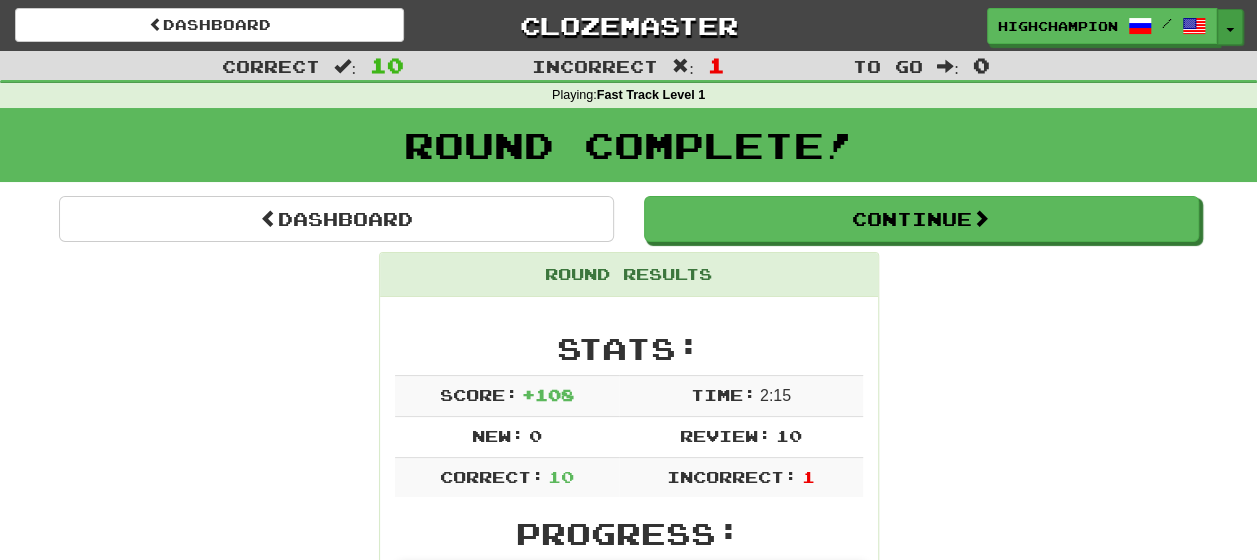 click at bounding box center [1230, 30] 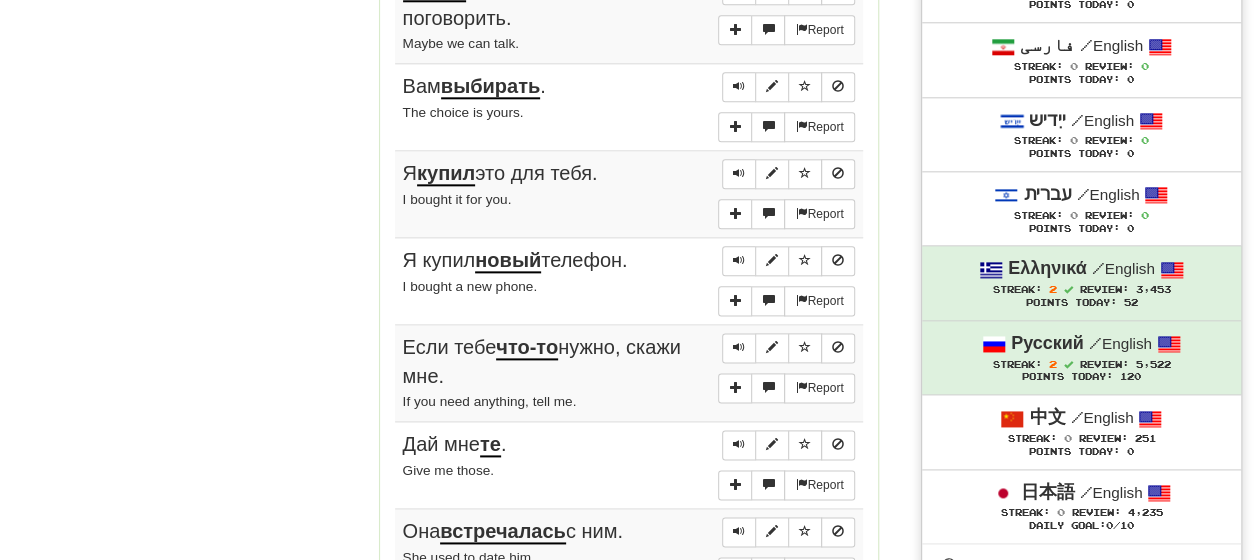 scroll, scrollTop: 1251, scrollLeft: 0, axis: vertical 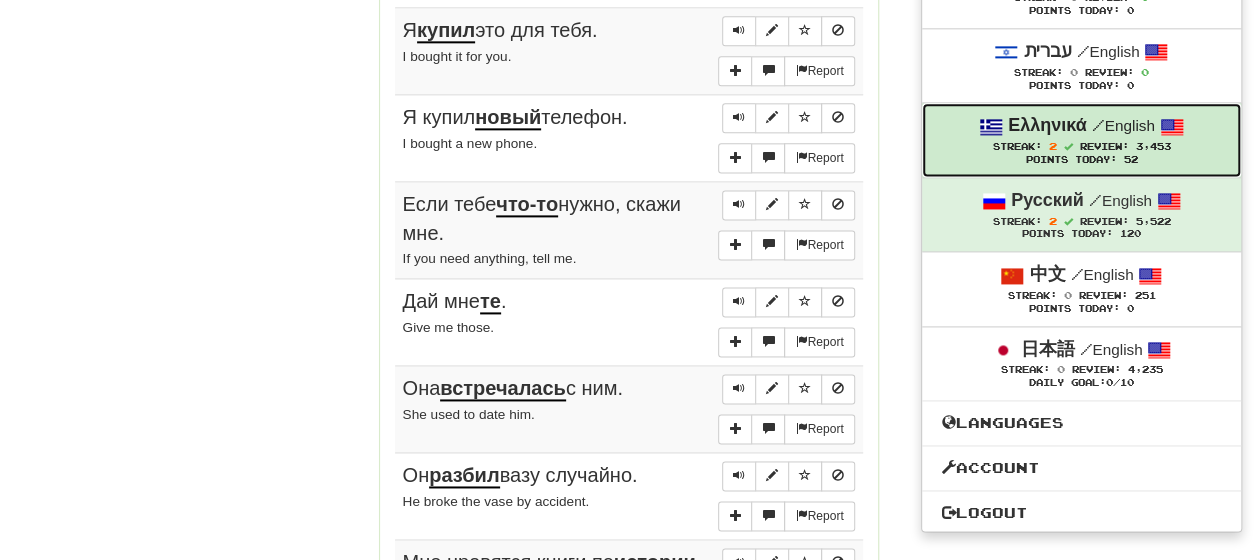 click on "Ελληνικά" at bounding box center [1047, 125] 